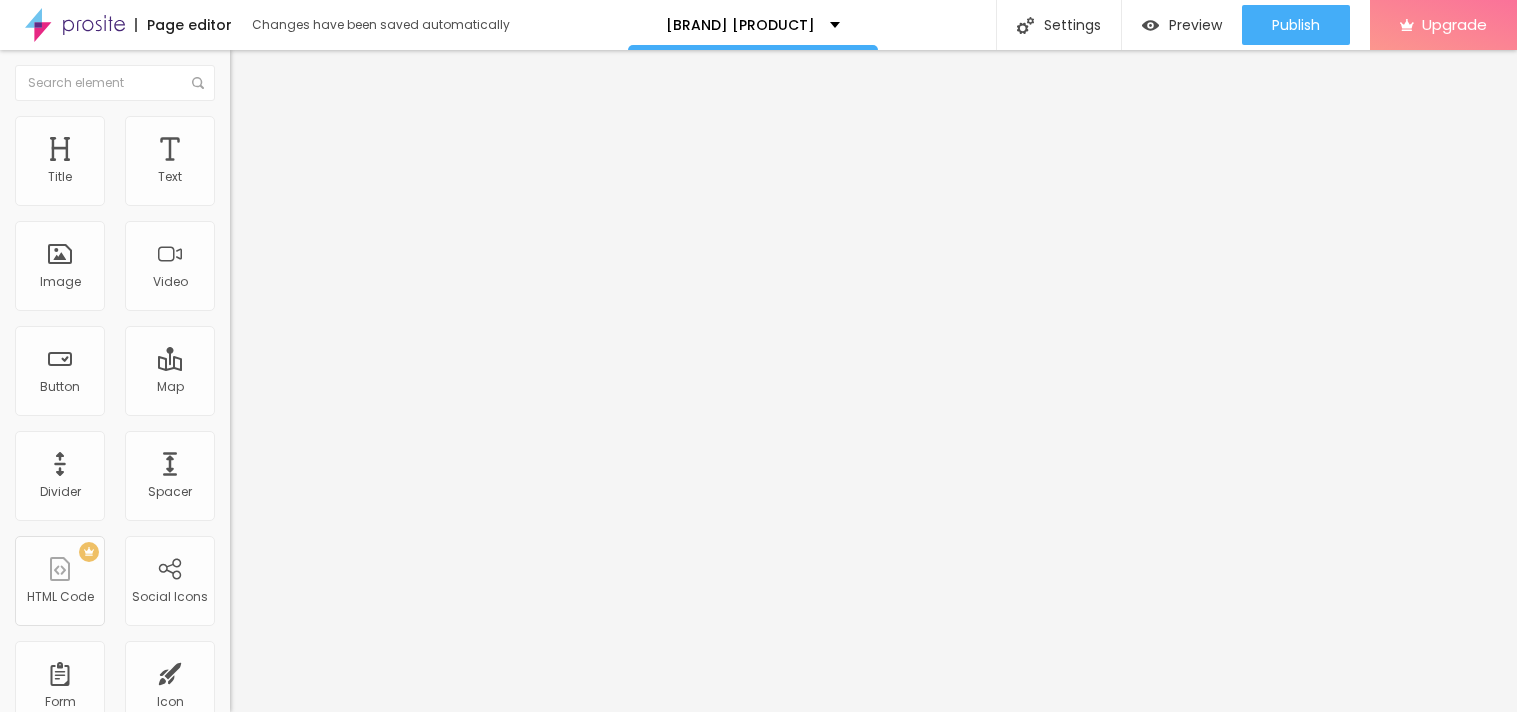 scroll, scrollTop: 0, scrollLeft: 0, axis: both 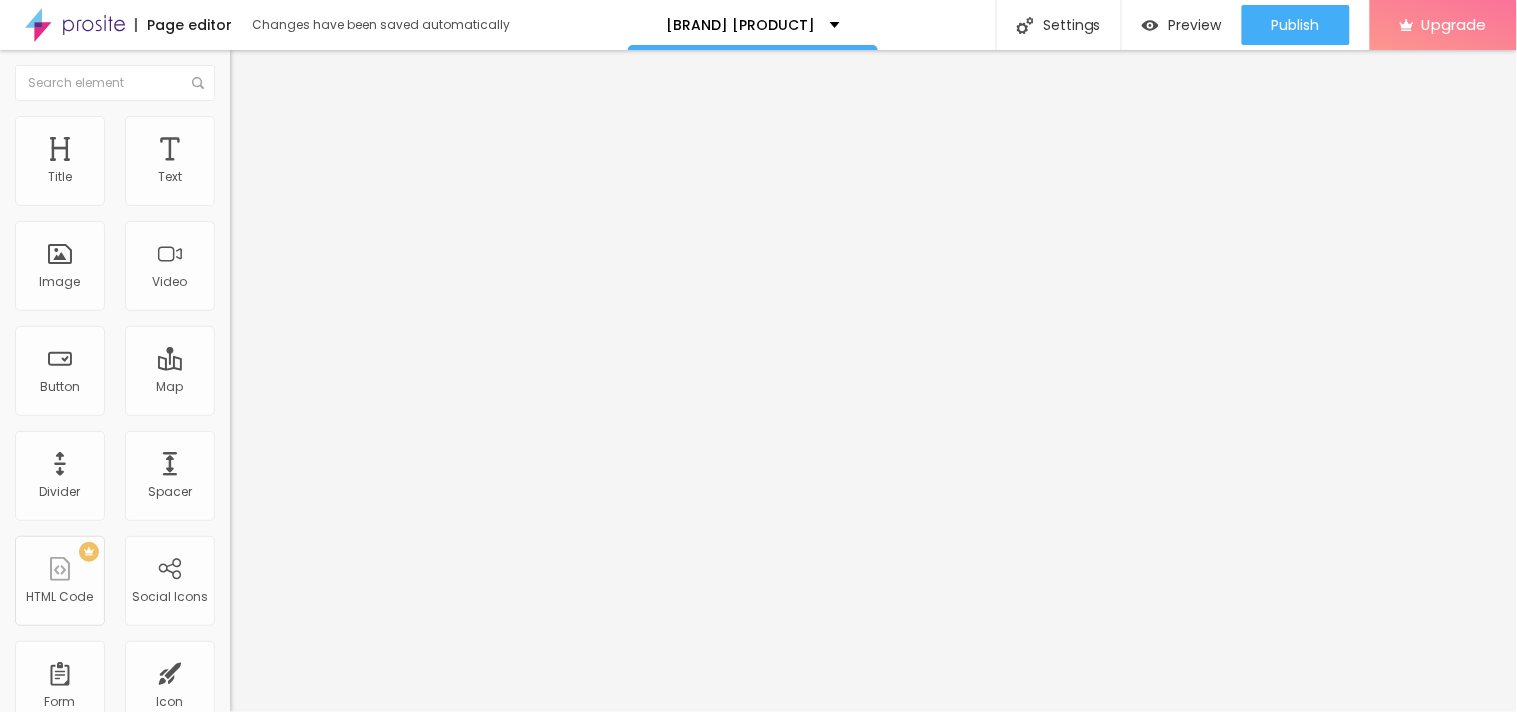 click at bounding box center [244, 285] 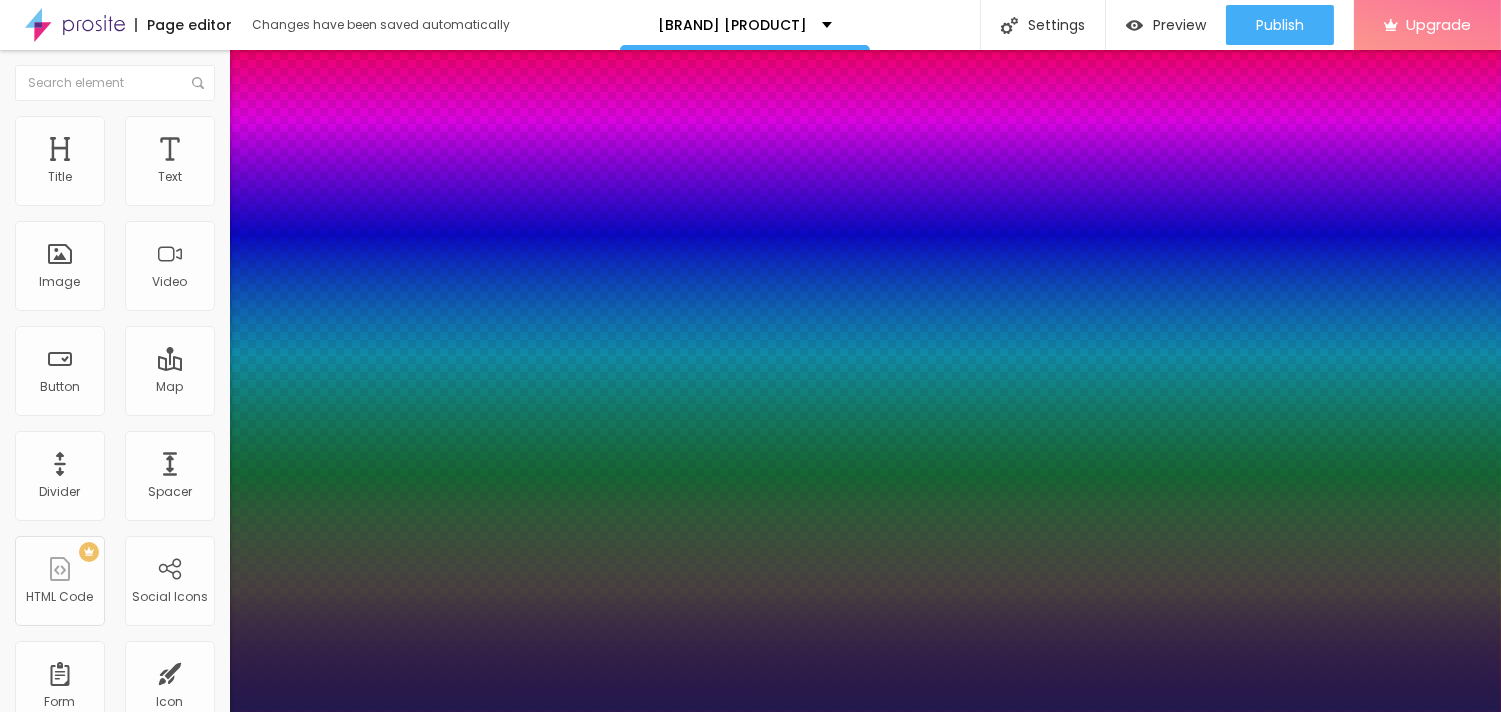 type on "1" 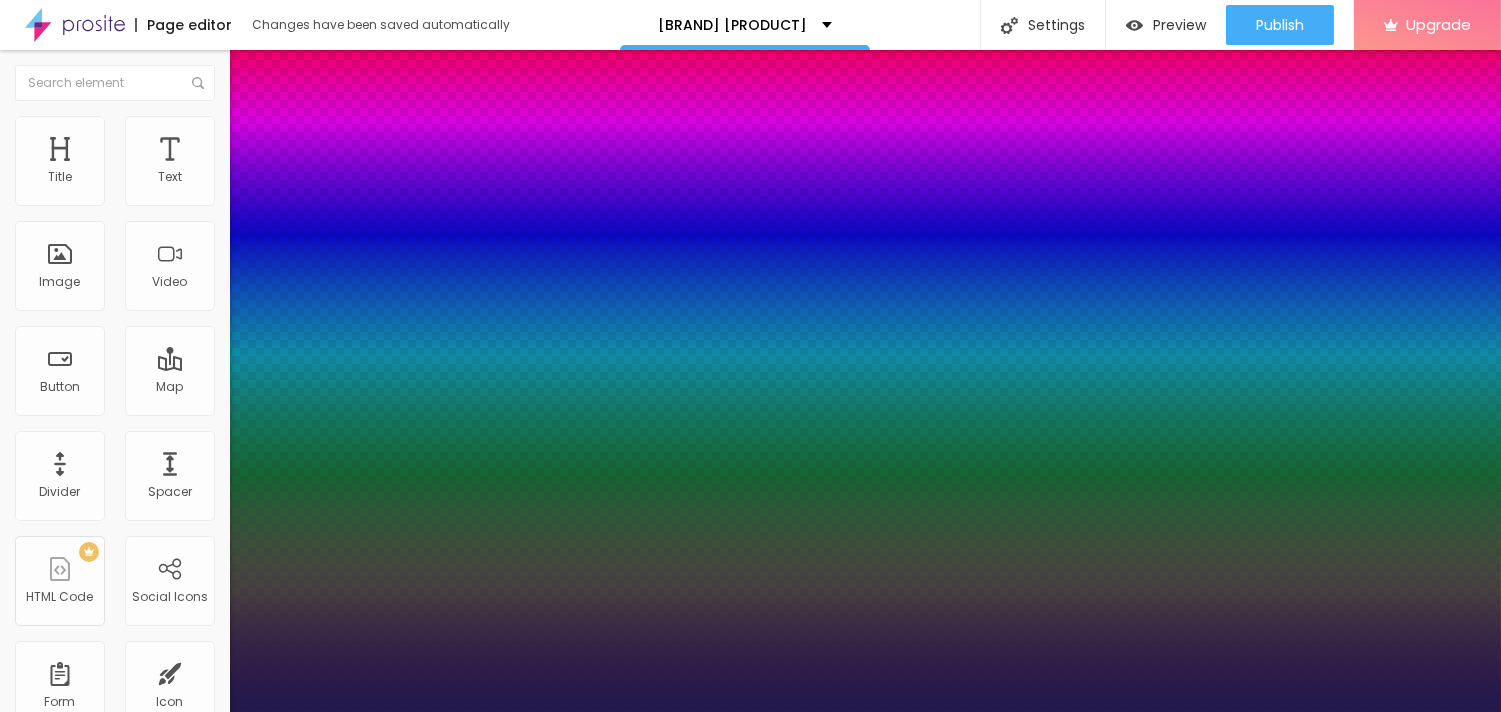 type on "18" 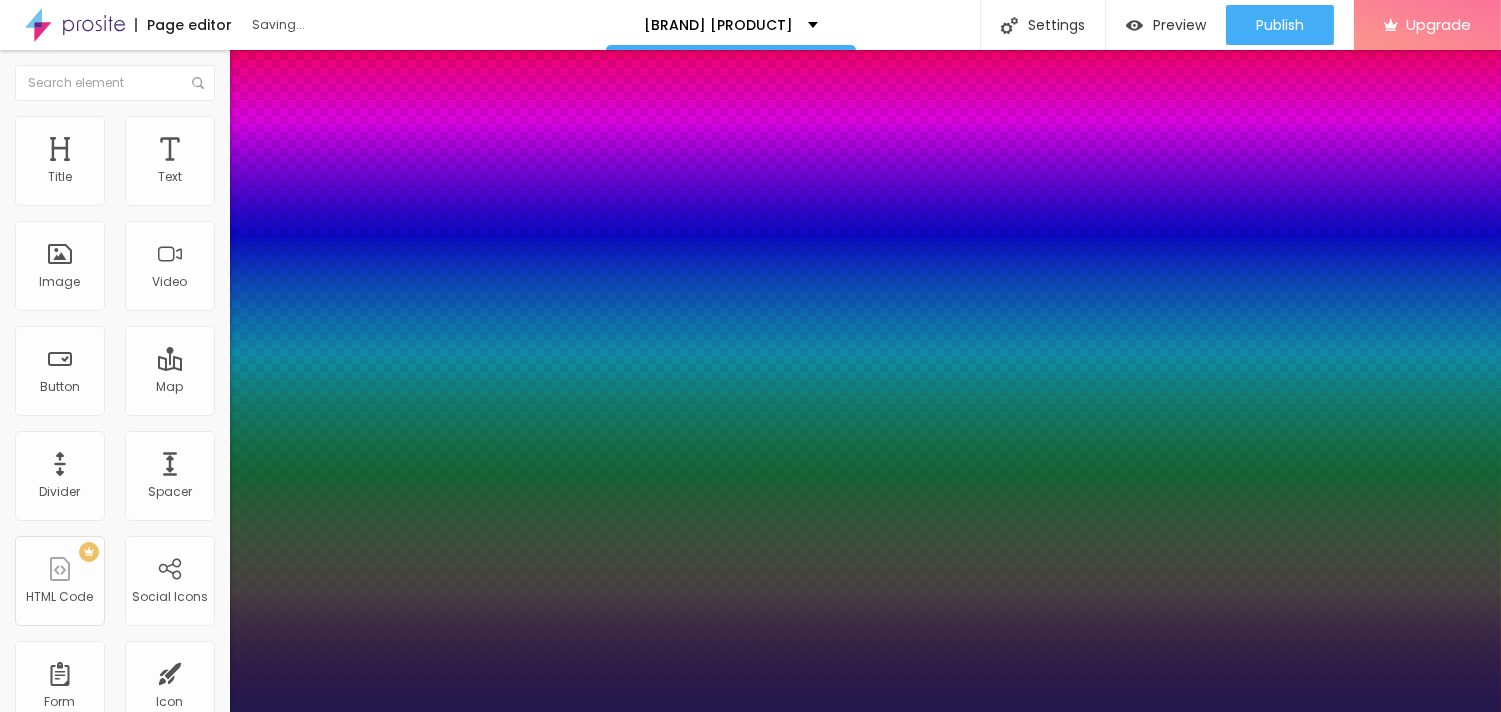 type on "21" 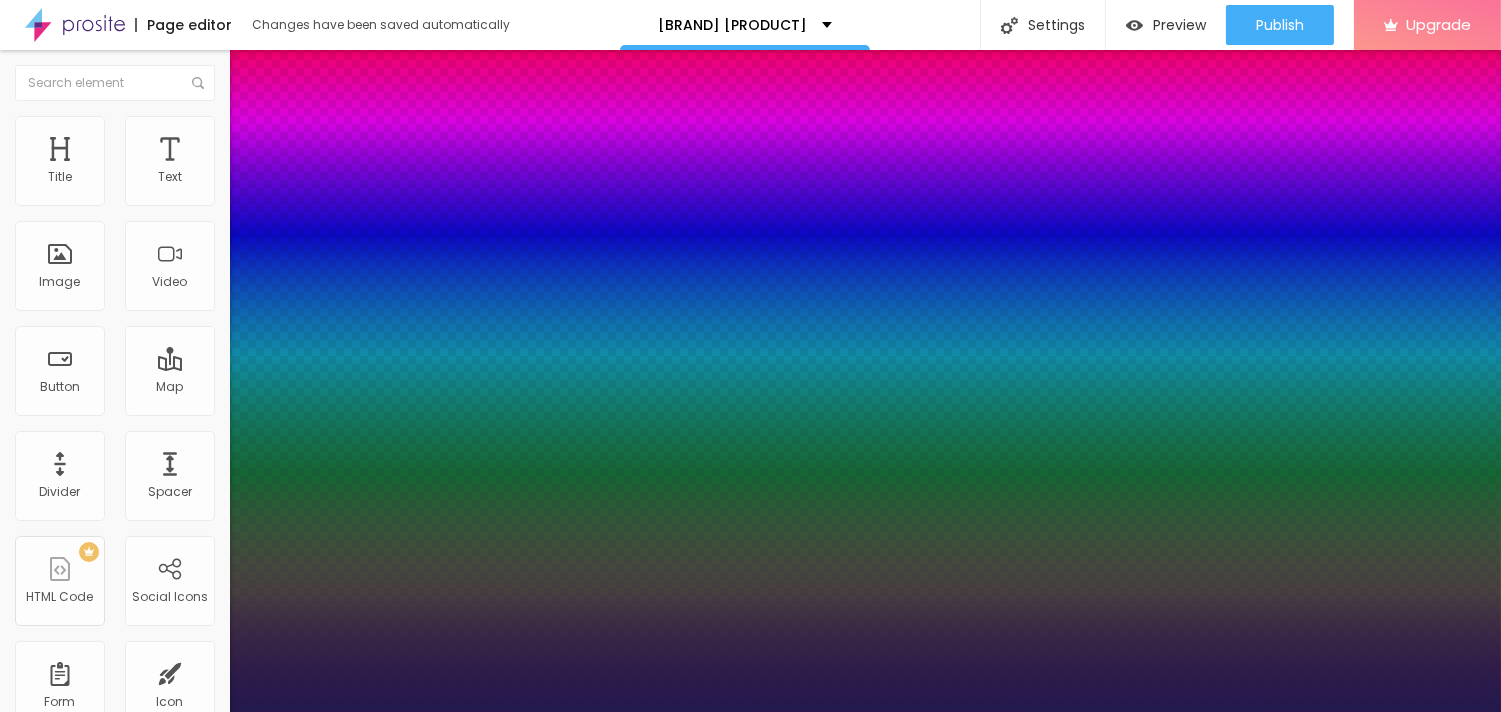 type on "30" 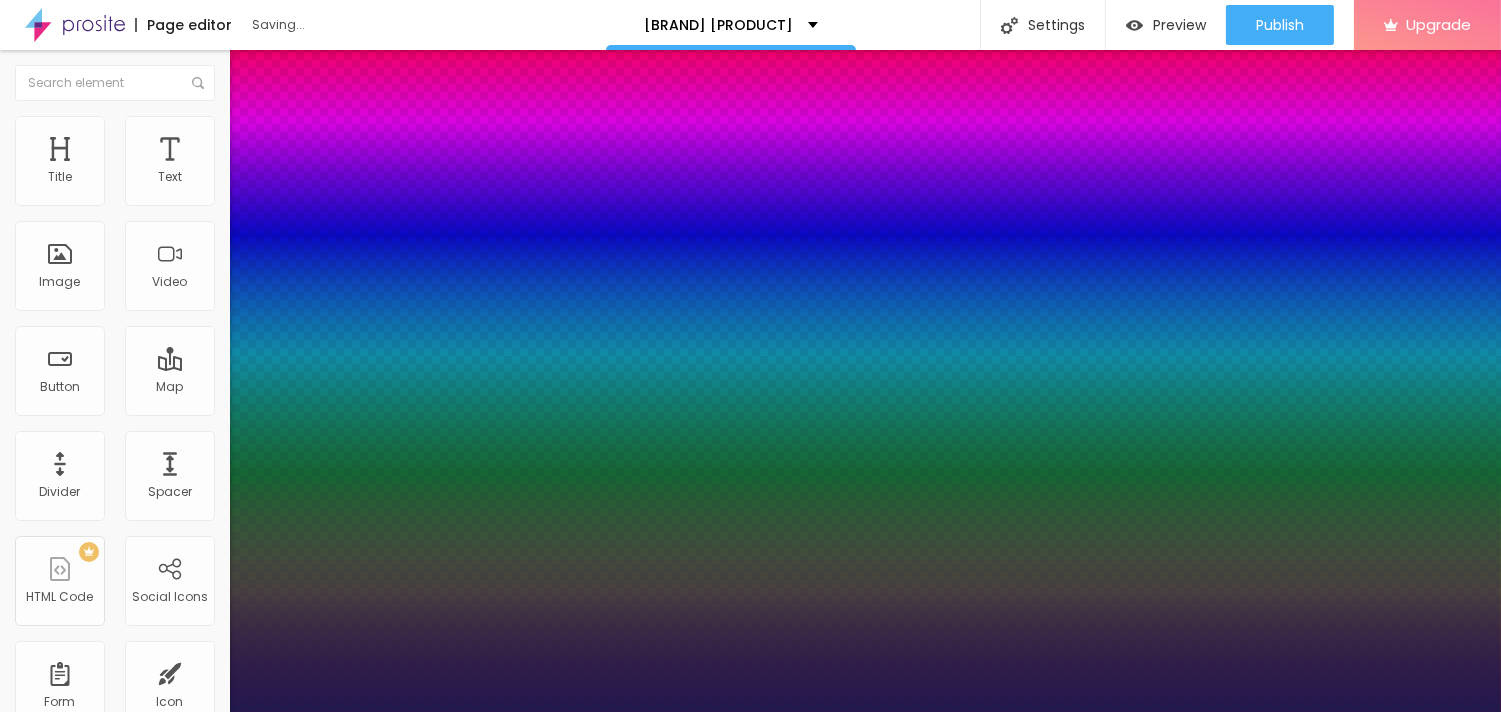 drag, startPoint x: 268, startPoint y: 561, endPoint x: 300, endPoint y: 558, distance: 32.140316 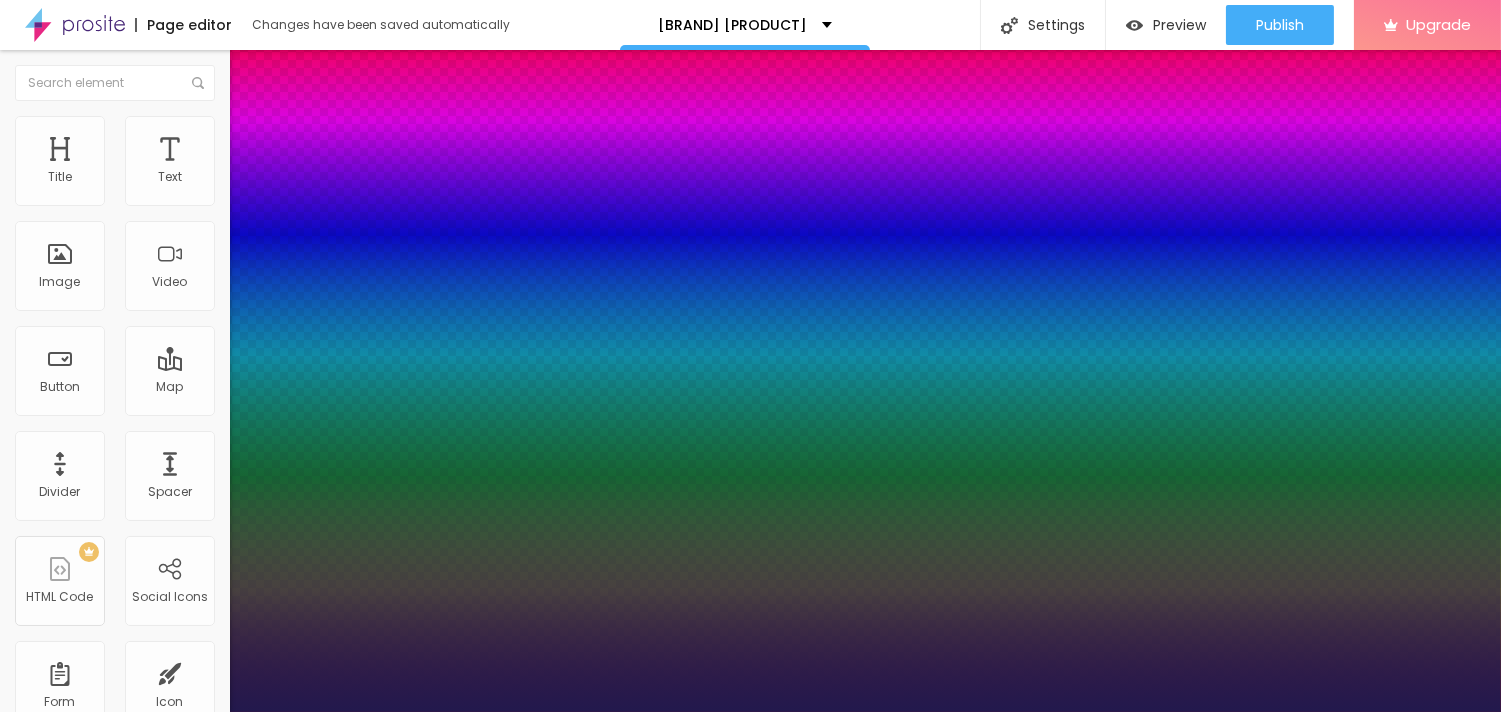 click at bounding box center (750, 712) 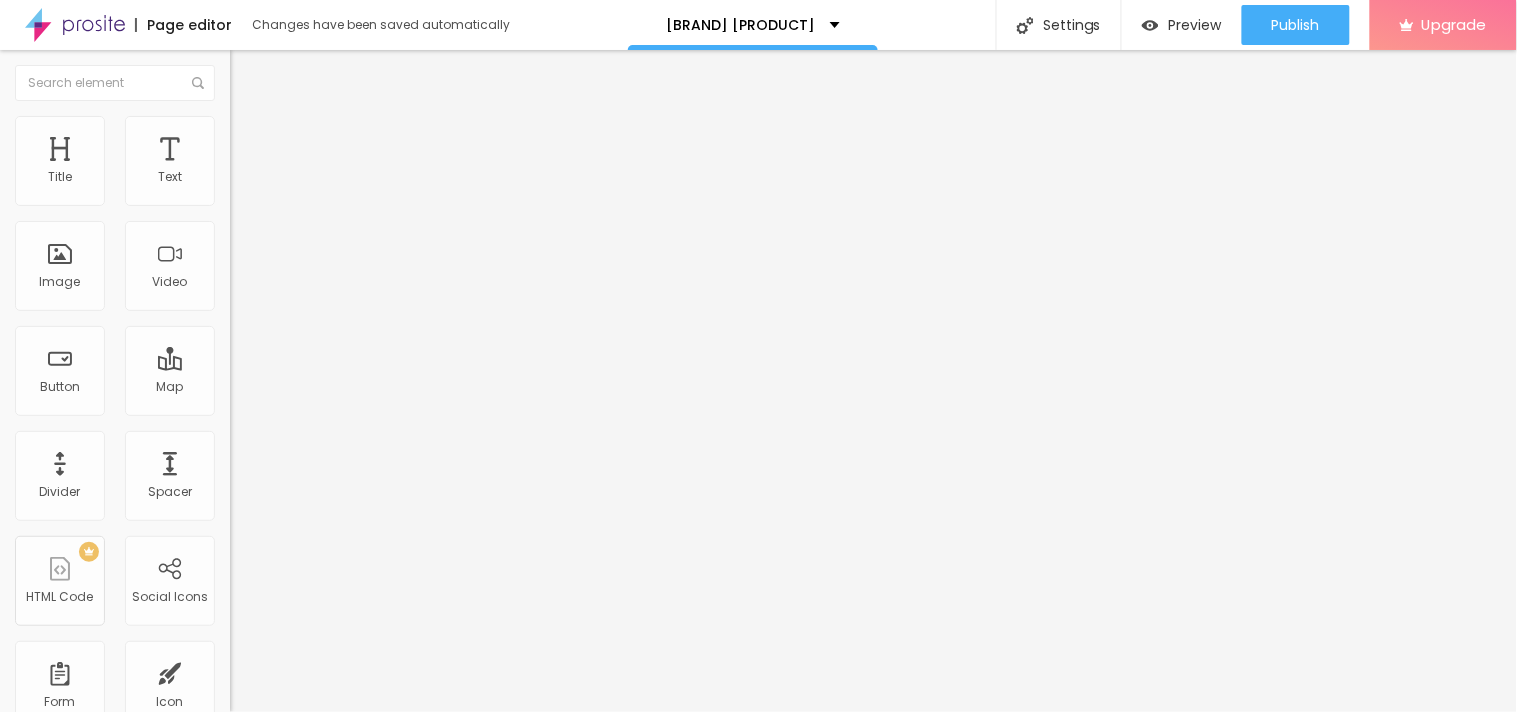 click at bounding box center (244, 285) 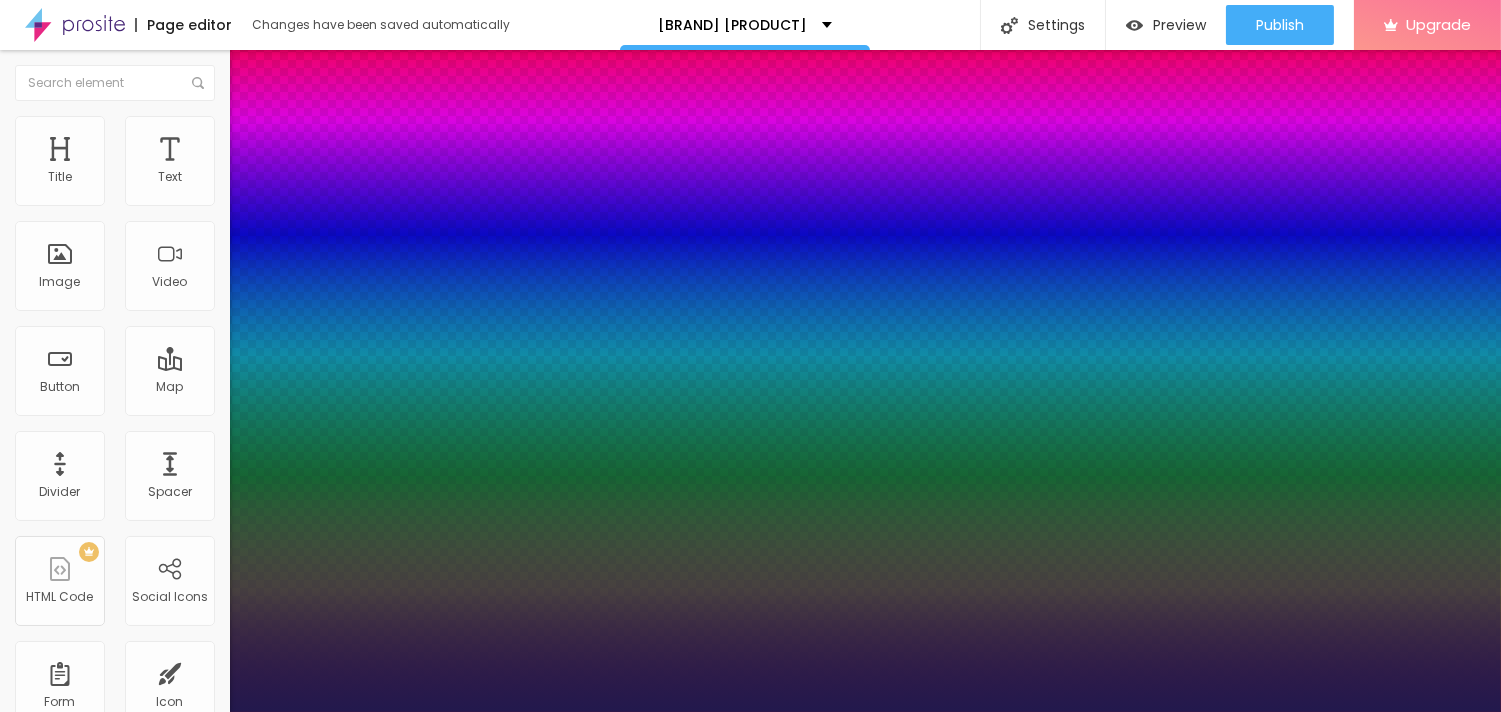 type on "1" 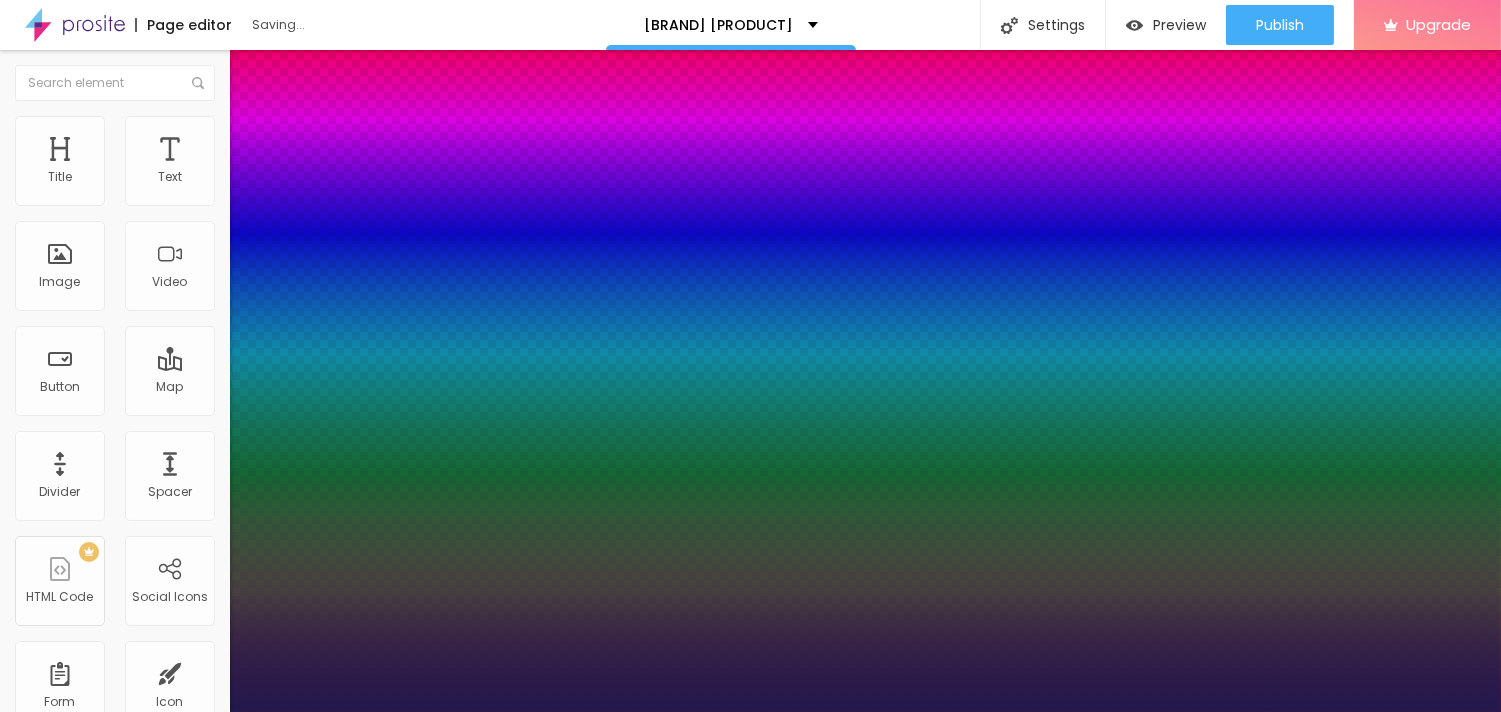 type on "40" 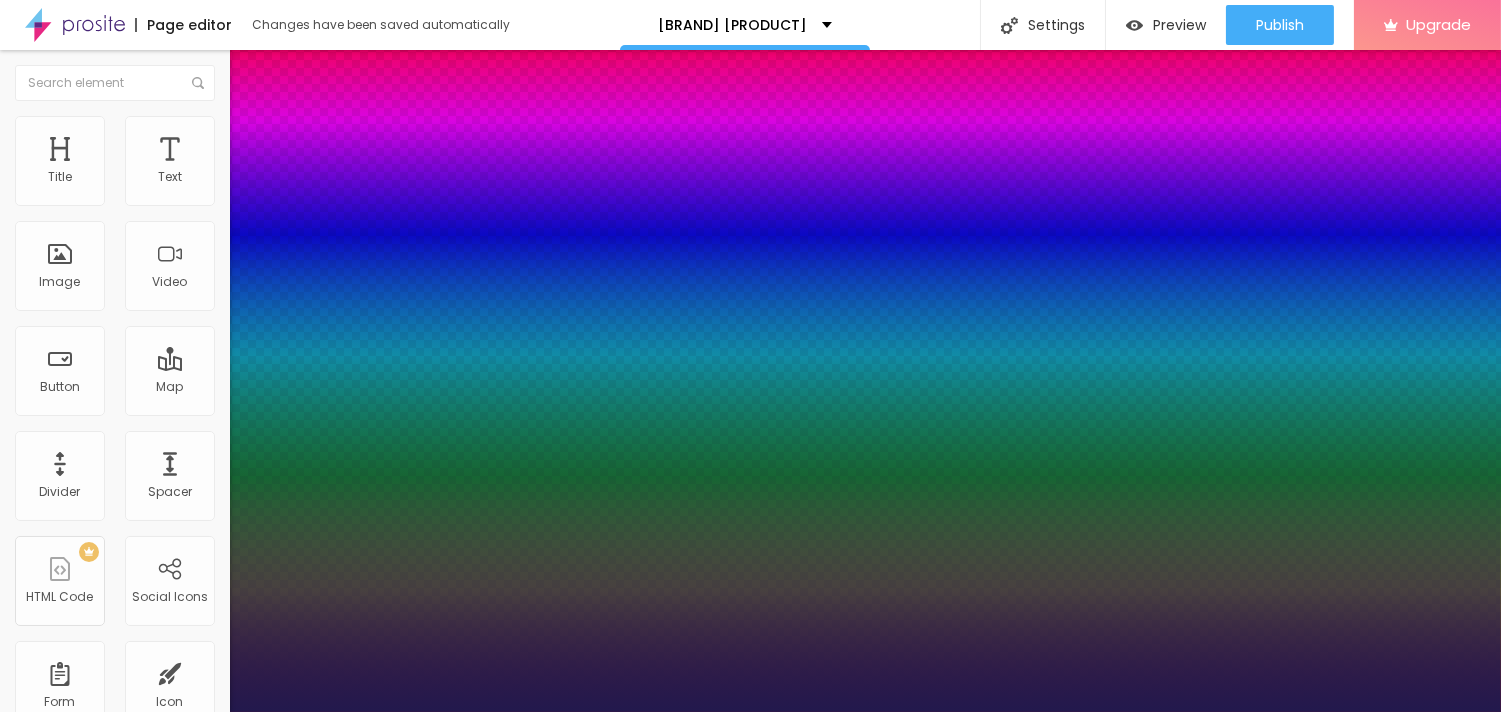 type on "37" 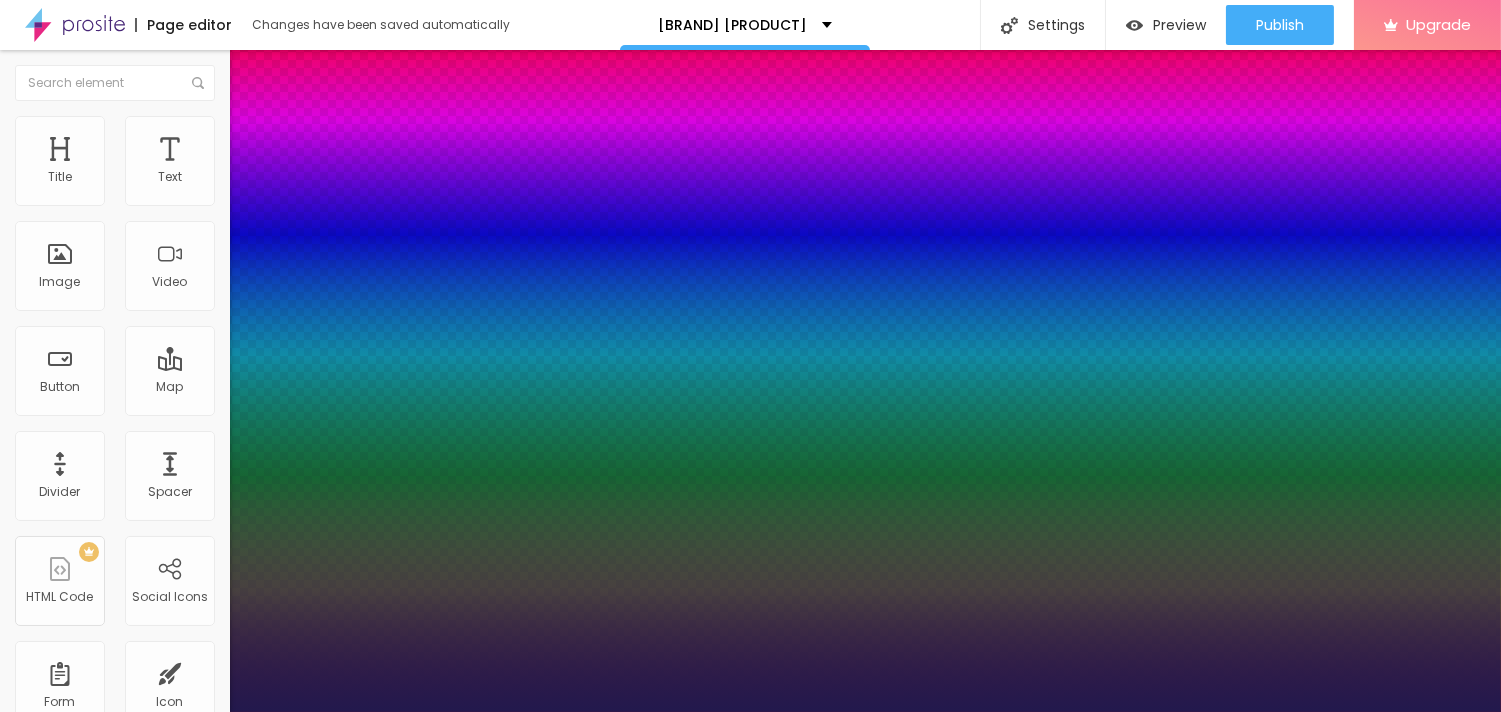 type on "41" 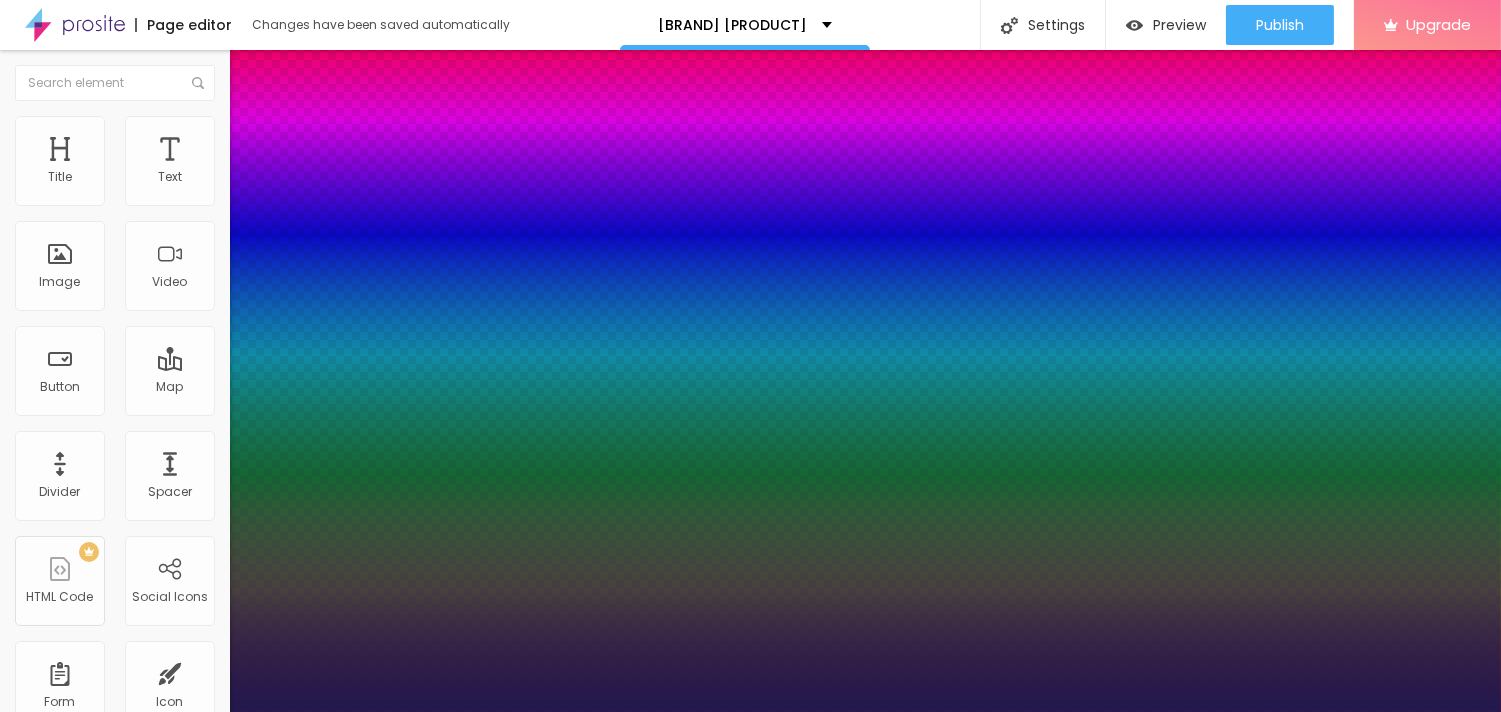 click at bounding box center [64, 2256] 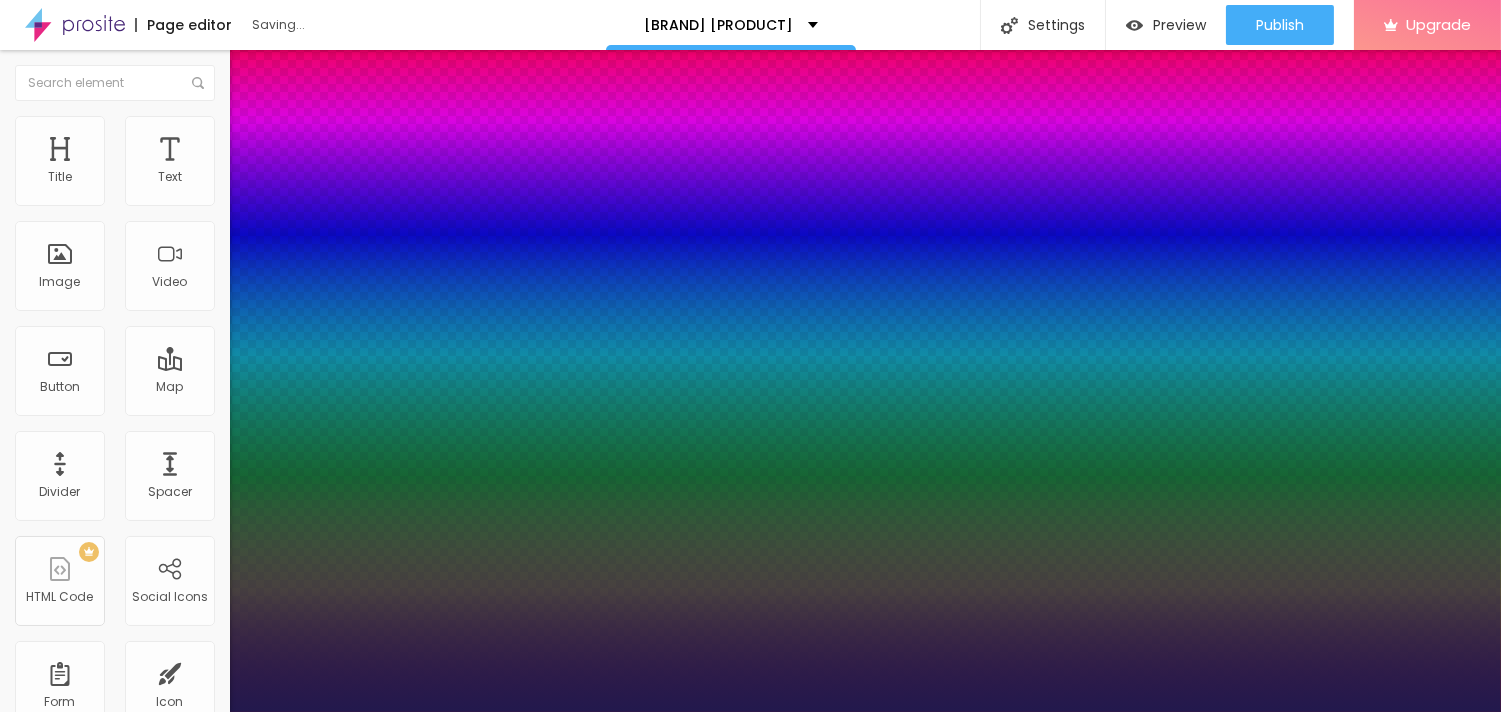 type on "1" 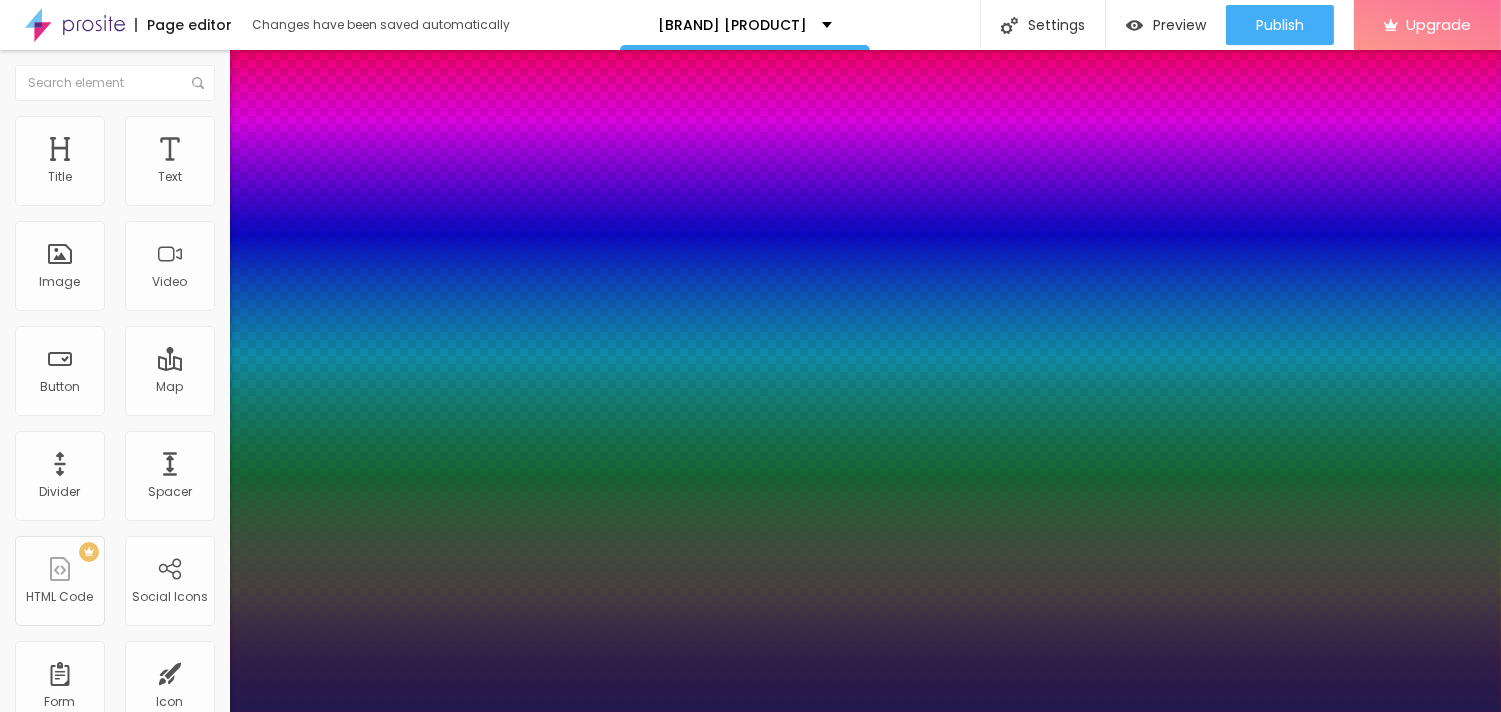 click at bounding box center [750, 712] 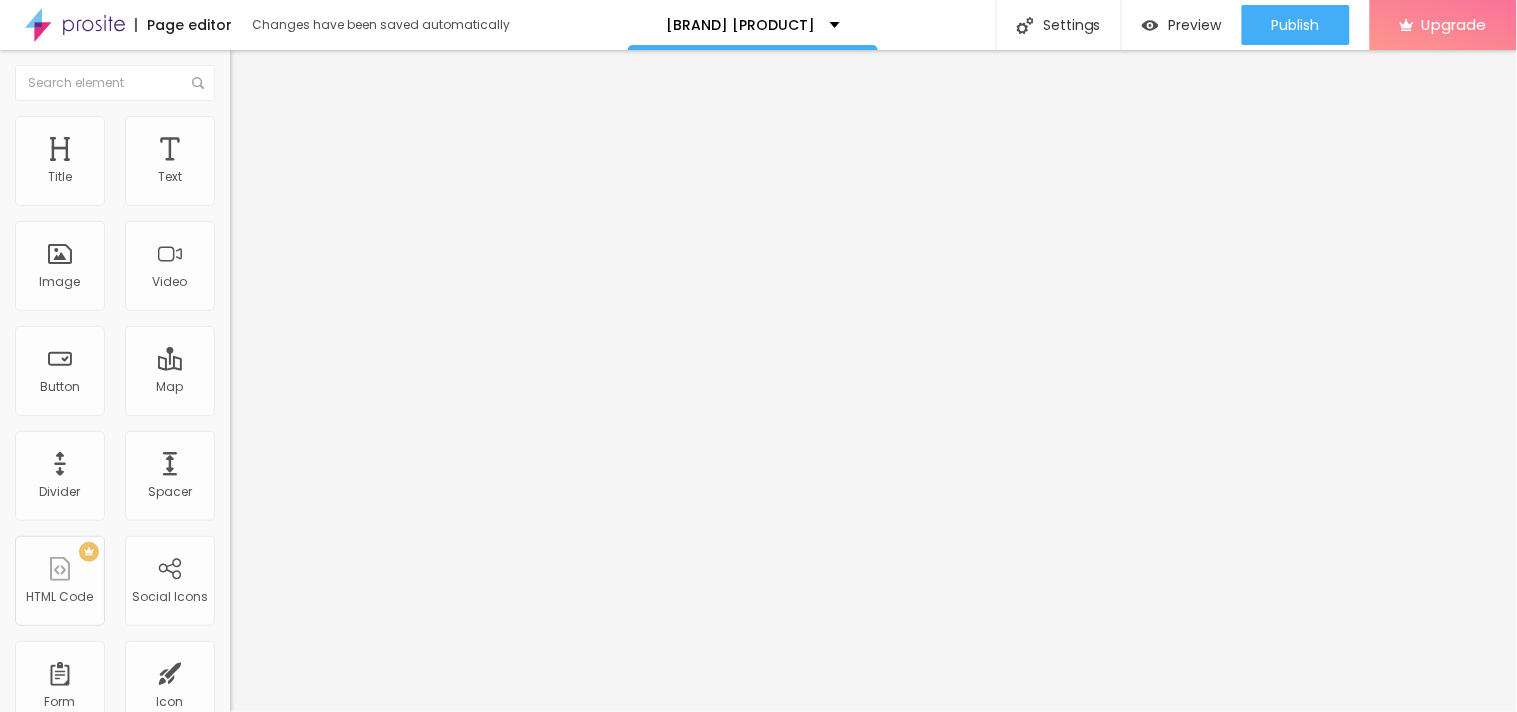 click on "Add image" at bounding box center (345, 163) 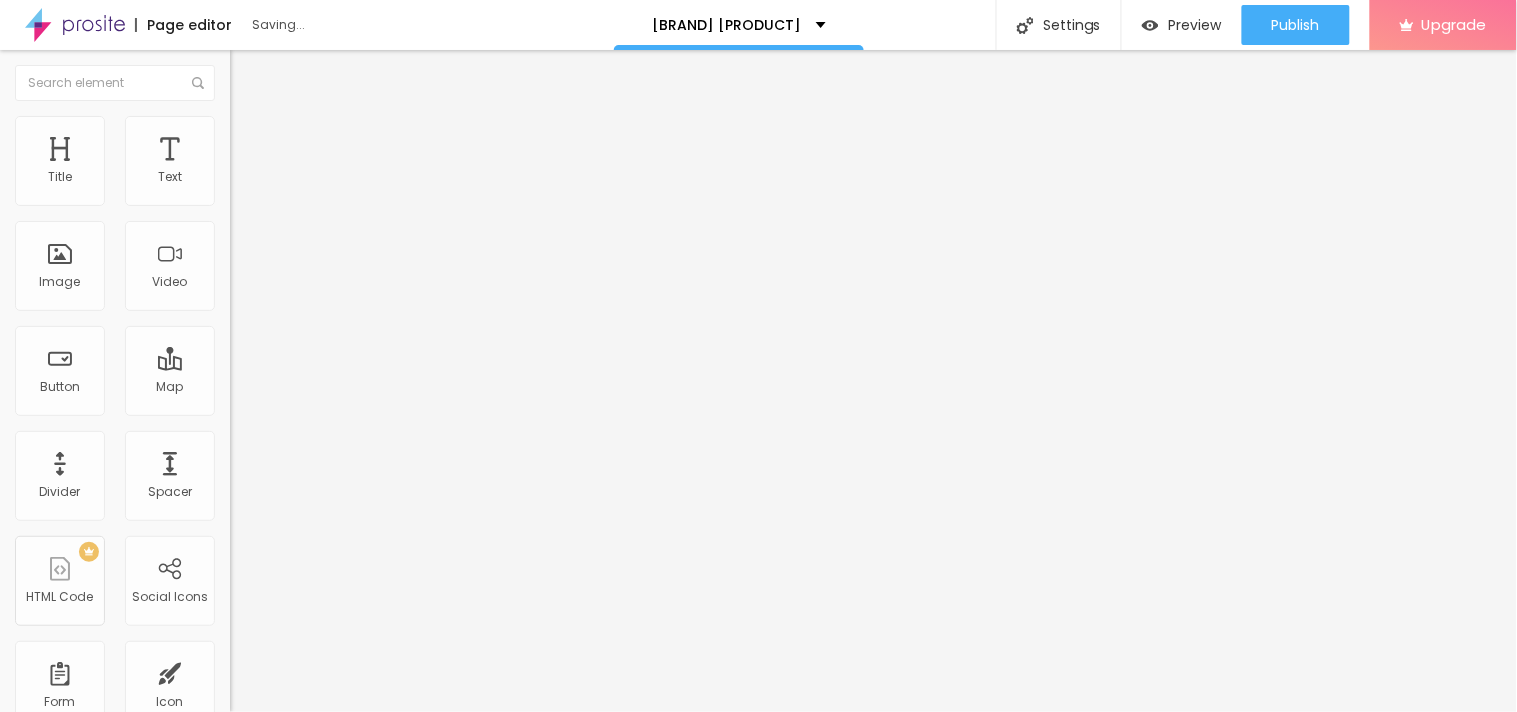 click on "Add image" at bounding box center [271, 163] 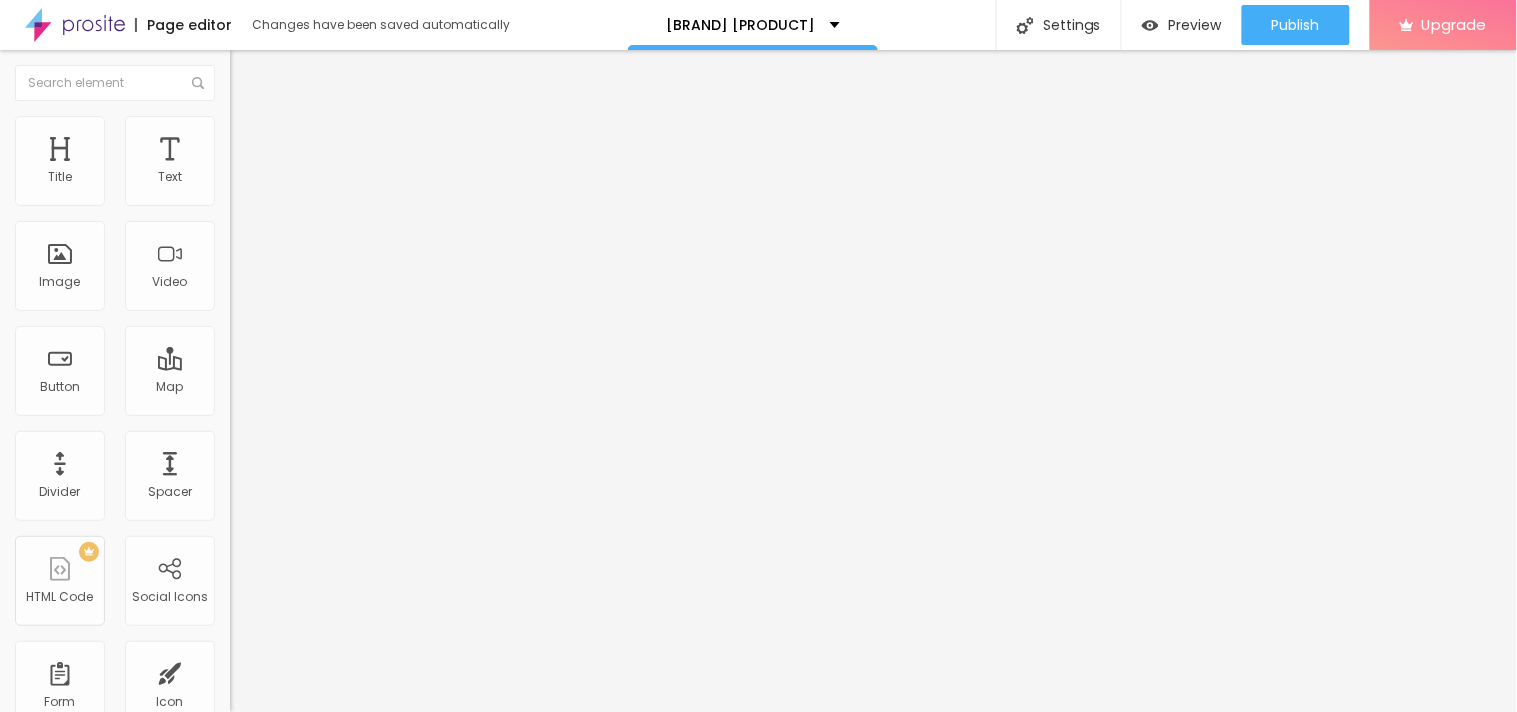 click on "Upload" at bounding box center (66, 957) 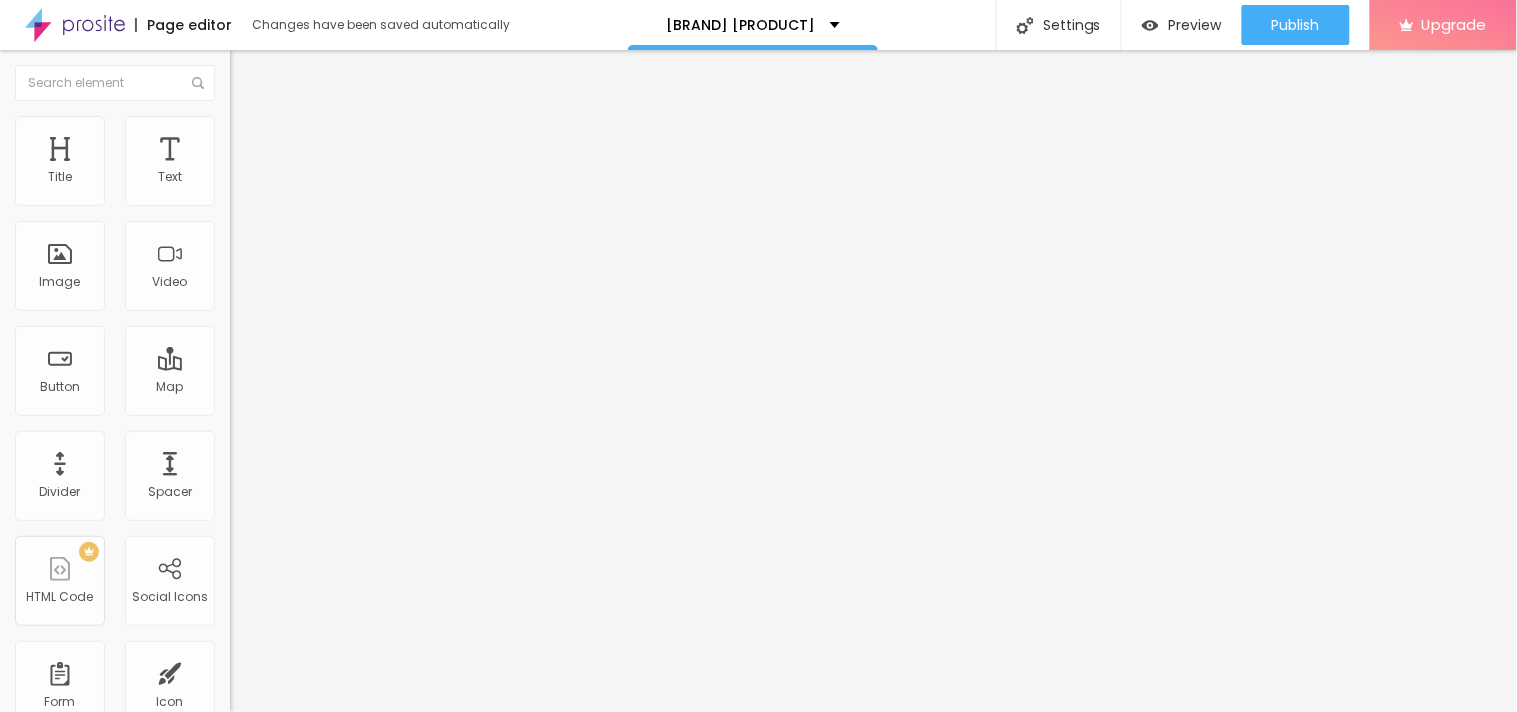 click 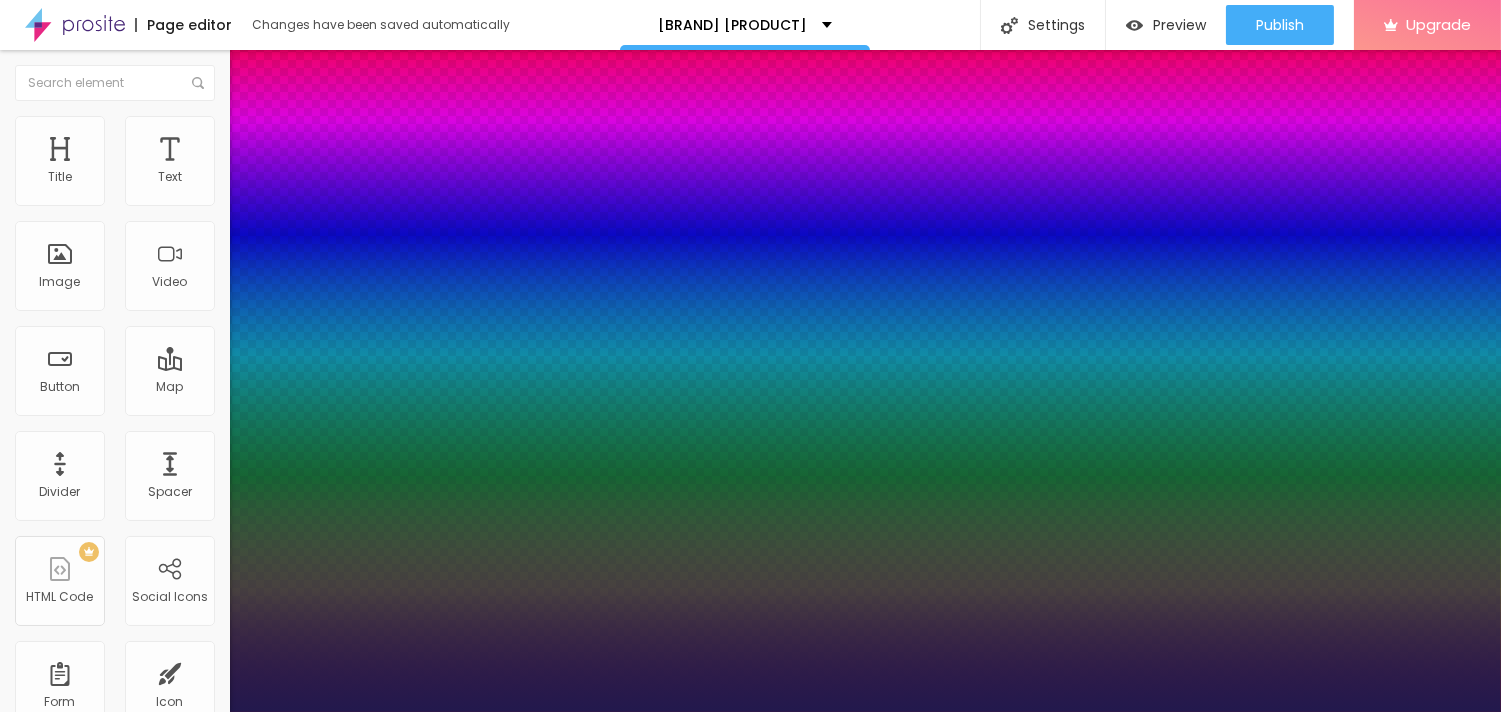 type on "1" 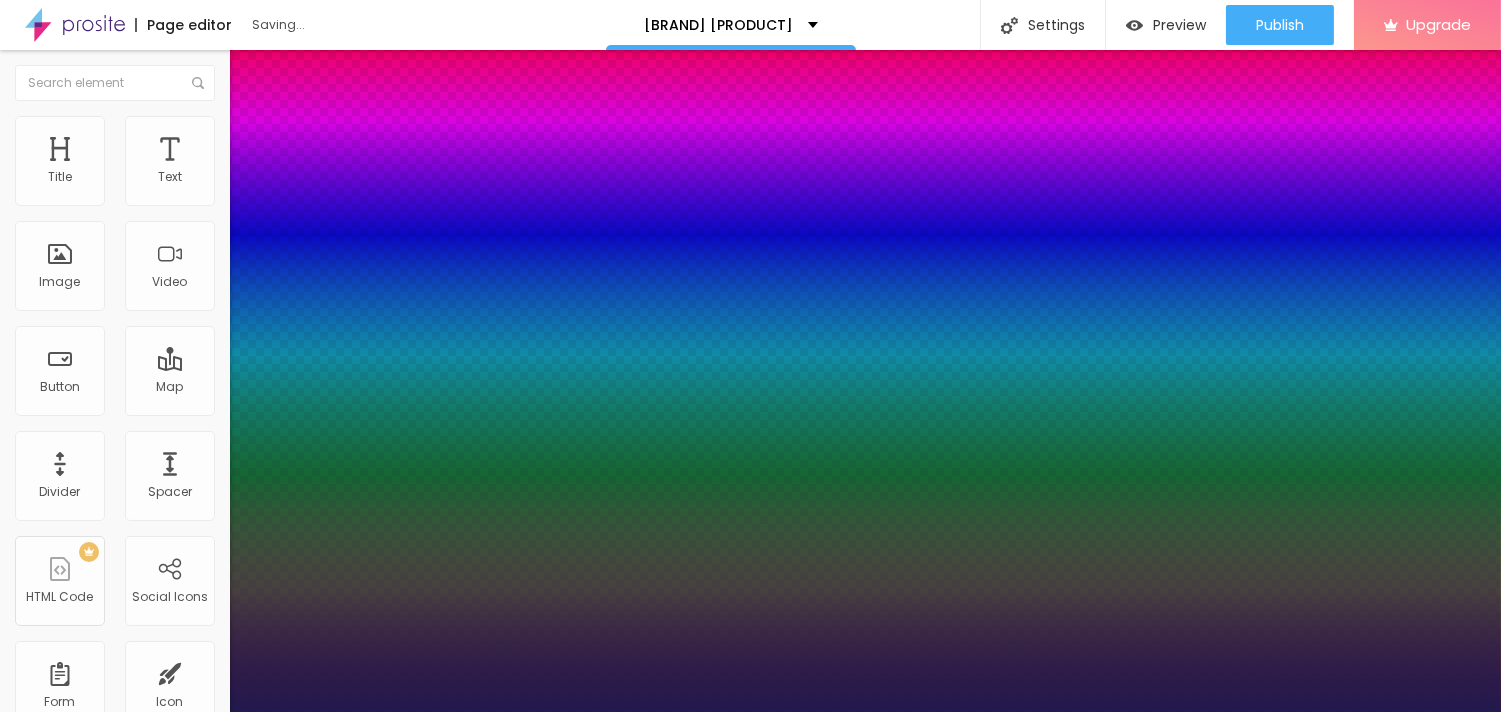 type on "1" 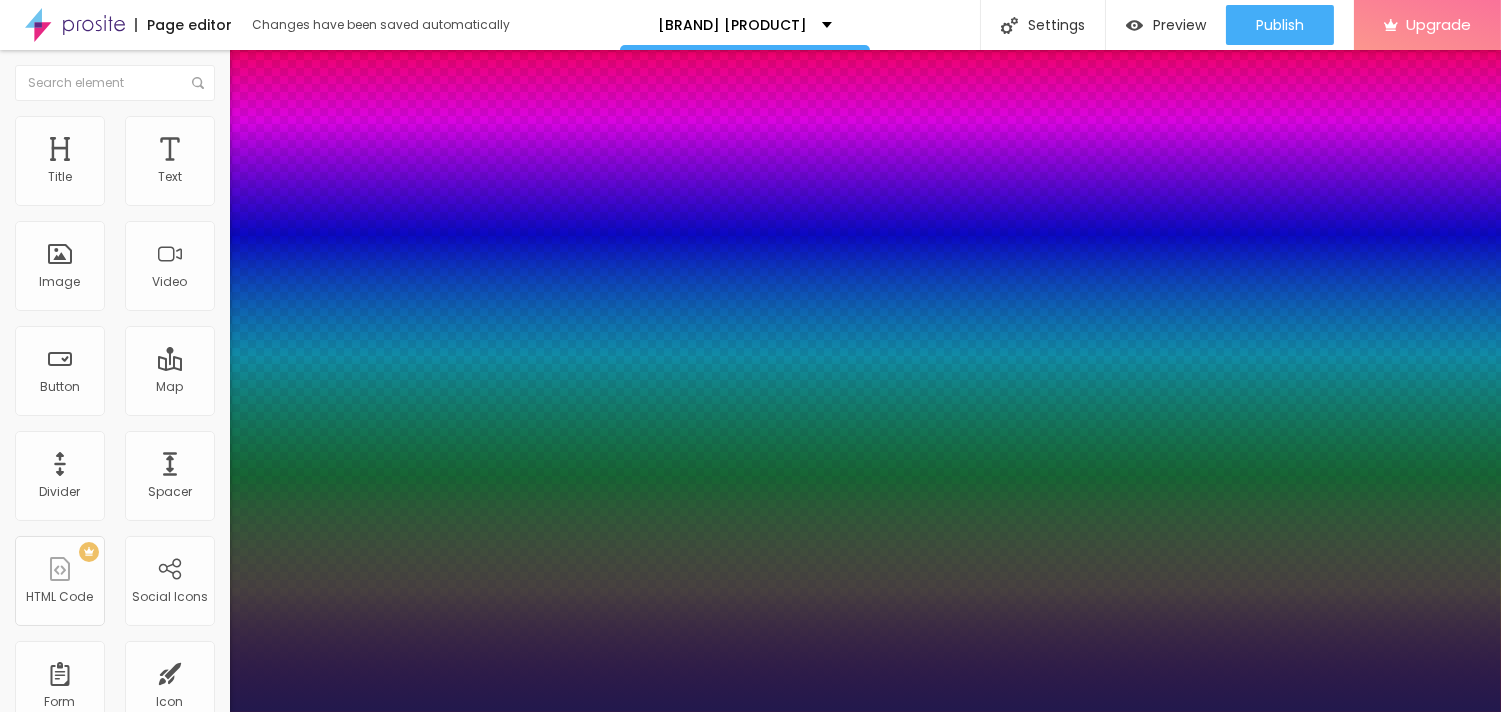 click on "AbrilFatface-Regular Actor-Regular Alegreya AlegreyaBlack Alice Allan-Bold Allan-Regular Amaranth AmaticaSC AmaticSC Amita-Bold Amita-Regular Anaheim AnonymousPro-Bold AnonymousPro-Italic AnonymousPro-Regular Arapey Archivo-Bold Archivo-Italic Archivo-Regular ArefRuqaa Arsenal-Bold Arsenal-Italic Arsenal-Regular Arvo Assistant AssistantLight AveriaLibre AveriaLibreLight AveriaSansLibre-Bold AveriaSansLibre-Italic AveriaSansLibre-Regular Bangers-Regular Bentham-Regular Bevan-Regular BioRhyme BioRhymeExtraBold BioRhymeLight Bitter BreeSerif ButterflyKids-Regular ChangaOne-Italic ChangaOne-Regular Chewy-Regular Chivo CinzelDecorative-Black CinzelDecorative-Bold CinzelDecorative-Regular Comfortaa-Bold Comfortaa-Light Comfortaa-Regular ComingSoon Cookie-Regular Corben-Bold Corben-Regular Cormorant CormorantGeramond-Bold CormorantGeramond-Italic CormorantGeramond-Medium CormorantGeramond-Regular CormorantLight Cousine-Bold Cousine-Italic Cousine-Regular Creepster-Regular CrimsonText CrimsonTextBold Cuprum FjallaOne" at bounding box center [107, 734] 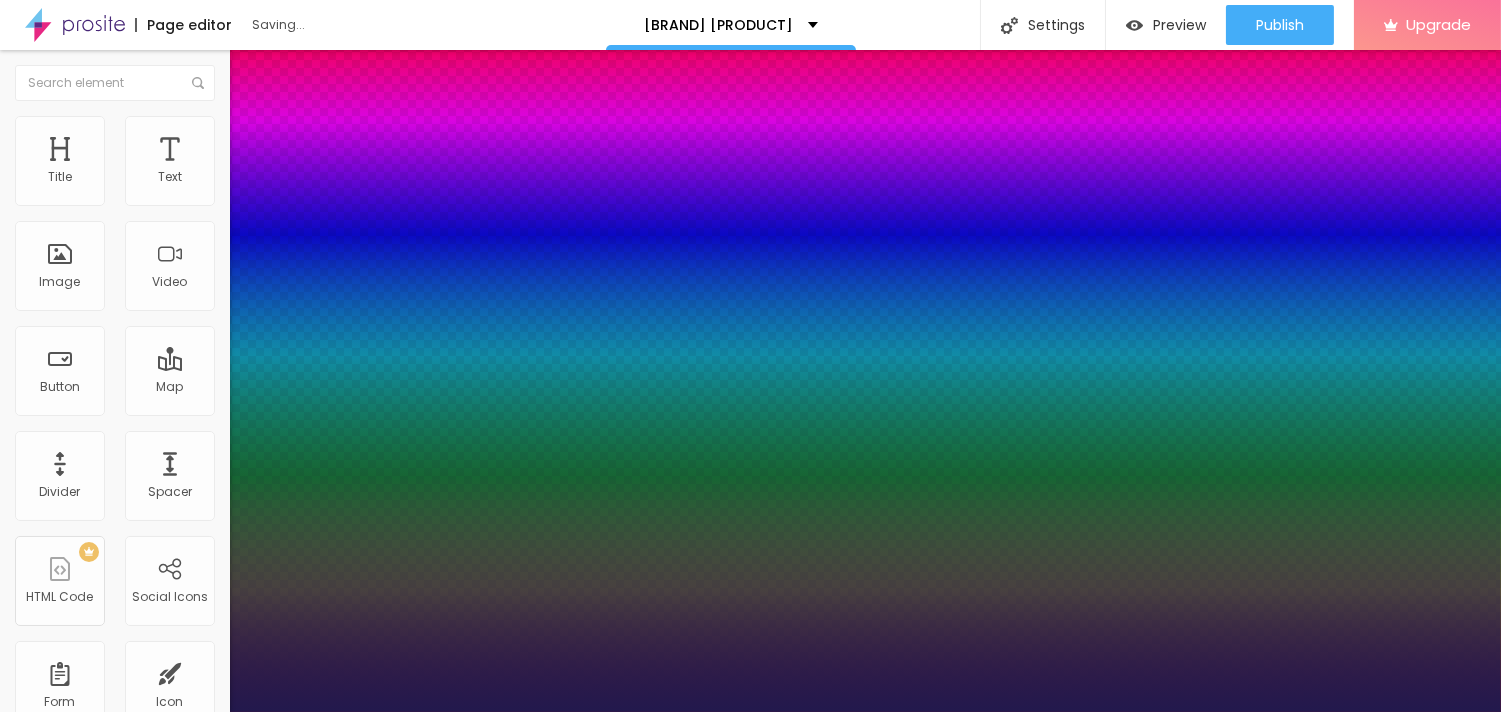type on "1" 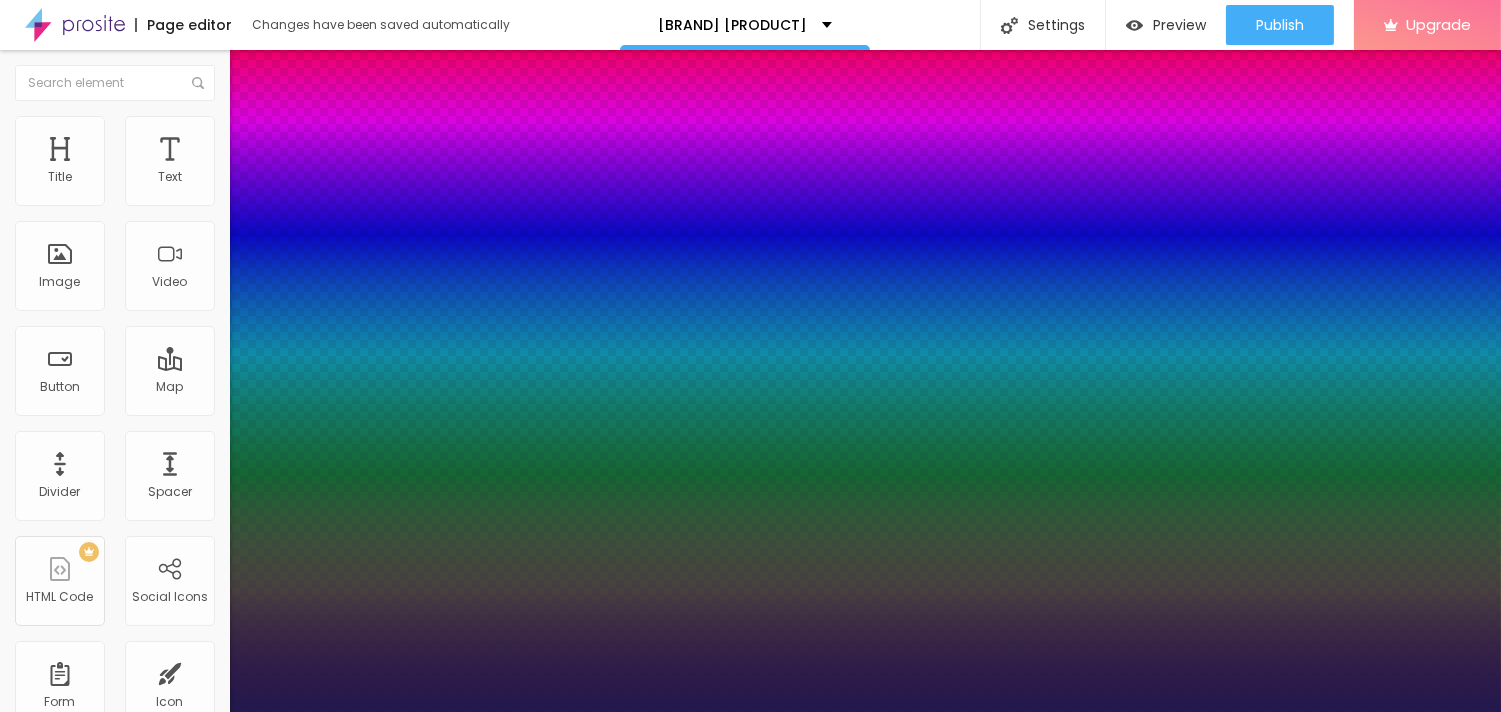 select on "CinzelDecorative-Black" 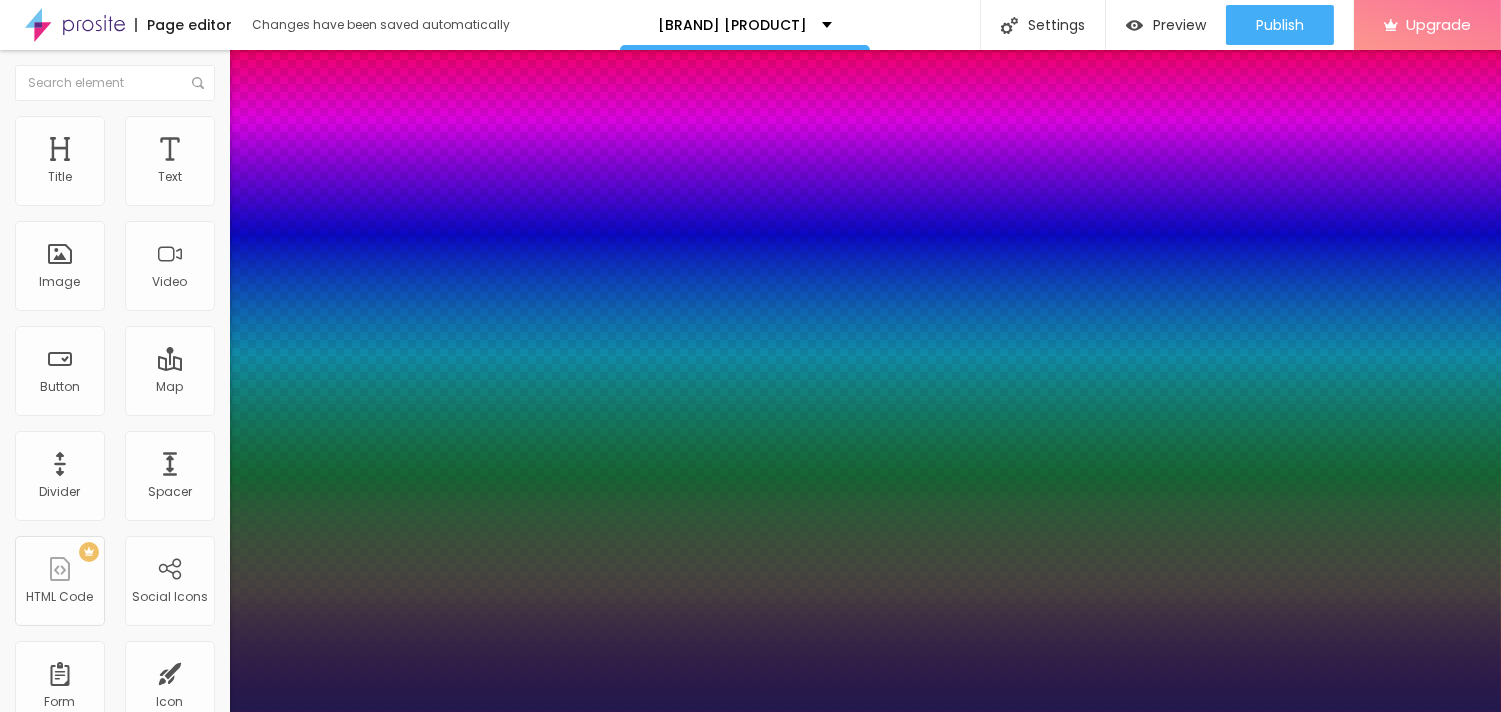click on "AbrilFatface-Regular Actor-Regular Alegreya AlegreyaBlack Alice Allan-Bold Allan-Regular Amaranth AmaticaSC AmaticSC Amita-Bold Amita-Regular Anaheim AnonymousPro-Bold AnonymousPro-Italic AnonymousPro-Regular Arapey Archivo-Bold Archivo-Italic Archivo-Regular ArefRuqaa Arsenal-Bold Arsenal-Italic Arsenal-Regular Arvo Assistant AssistantLight AveriaLibre AveriaLibreLight AveriaSansLibre-Bold AveriaSansLibre-Italic AveriaSansLibre-Regular Bangers-Regular Bentham-Regular Bevan-Regular BioRhyme BioRhymeExtraBold BioRhymeLight Bitter BreeSerif ButterflyKids-Regular ChangaOne-Italic ChangaOne-Regular Chewy-Regular Chivo CinzelDecorative-Black CinzelDecorative-Bold CinzelDecorative-Regular Comfortaa-Bold Comfortaa-Light Comfortaa-Regular ComingSoon Cookie-Regular Corben-Bold Corben-Regular Cormorant CormorantGeramond-Bold CormorantGeramond-Italic CormorantGeramond-Medium CormorantGeramond-Regular CormorantLight Cousine-Bold Cousine-Italic Cousine-Regular Creepster-Regular CrimsonText CrimsonTextBold Cuprum FjallaOne" at bounding box center [107, 734] 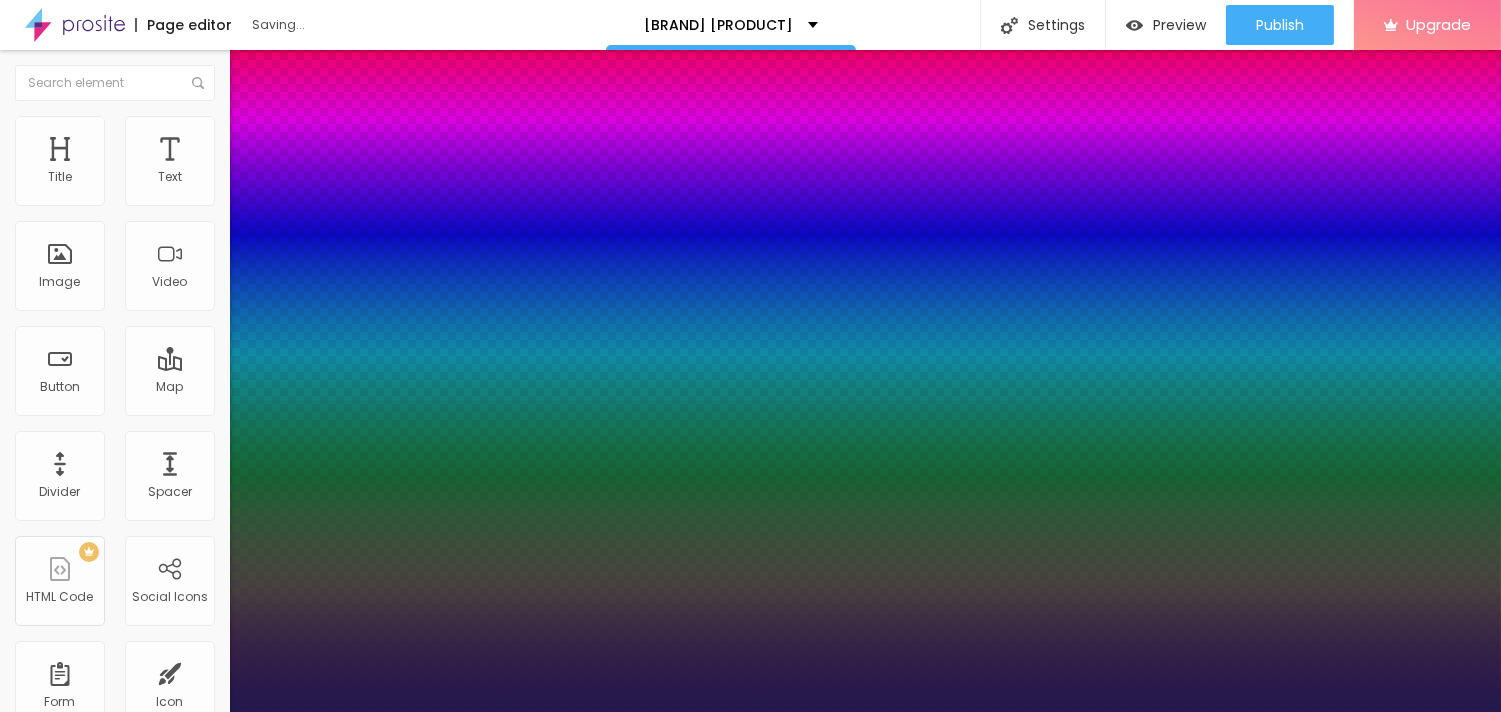 type on "1" 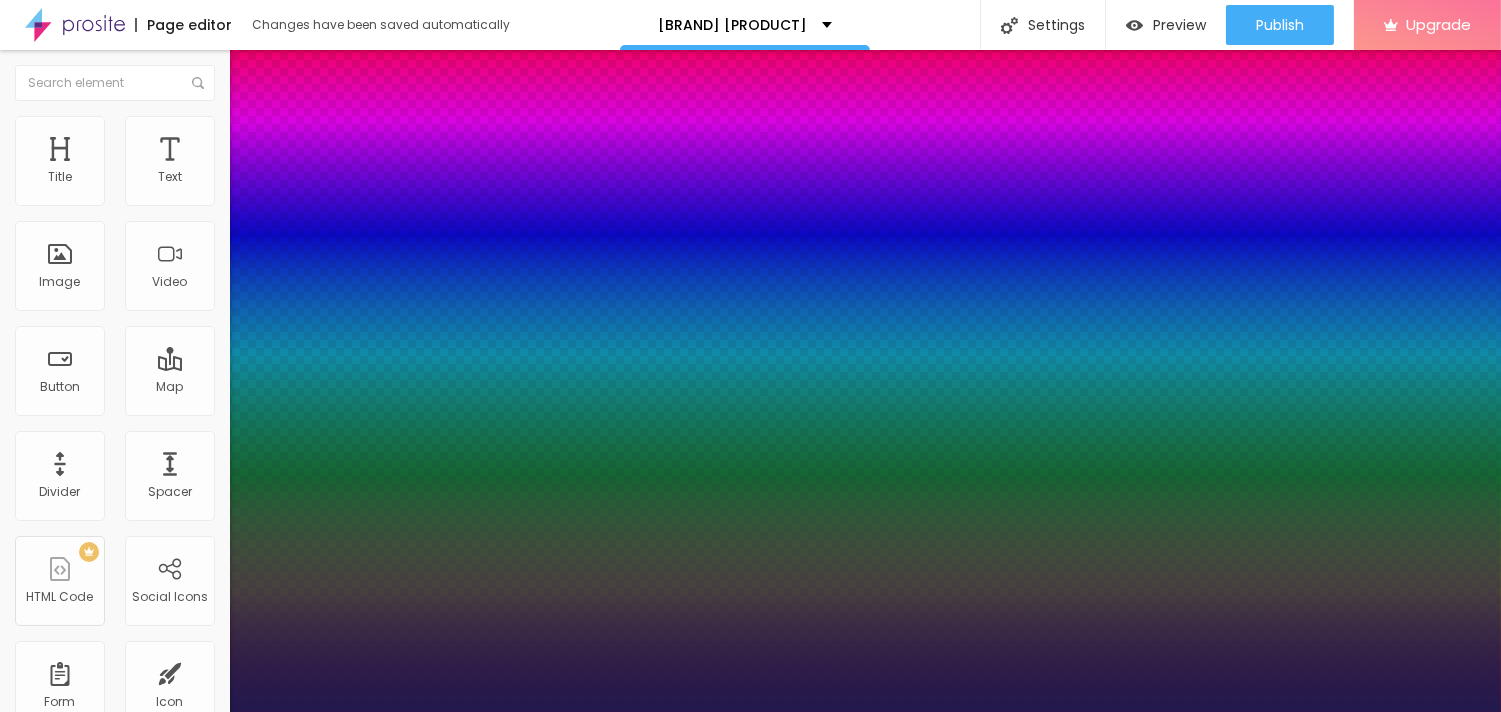 click at bounding box center (750, 712) 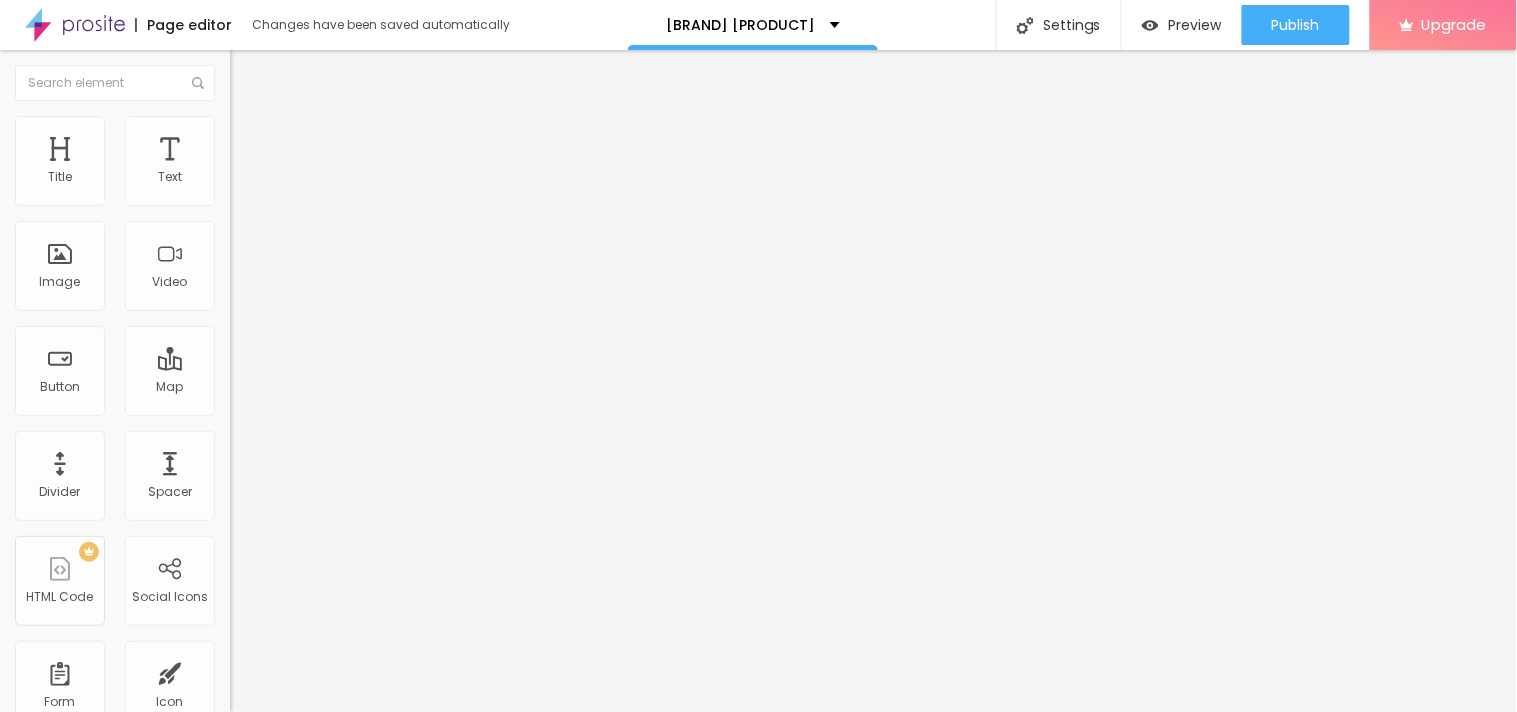 click on "https://" at bounding box center (350, 400) 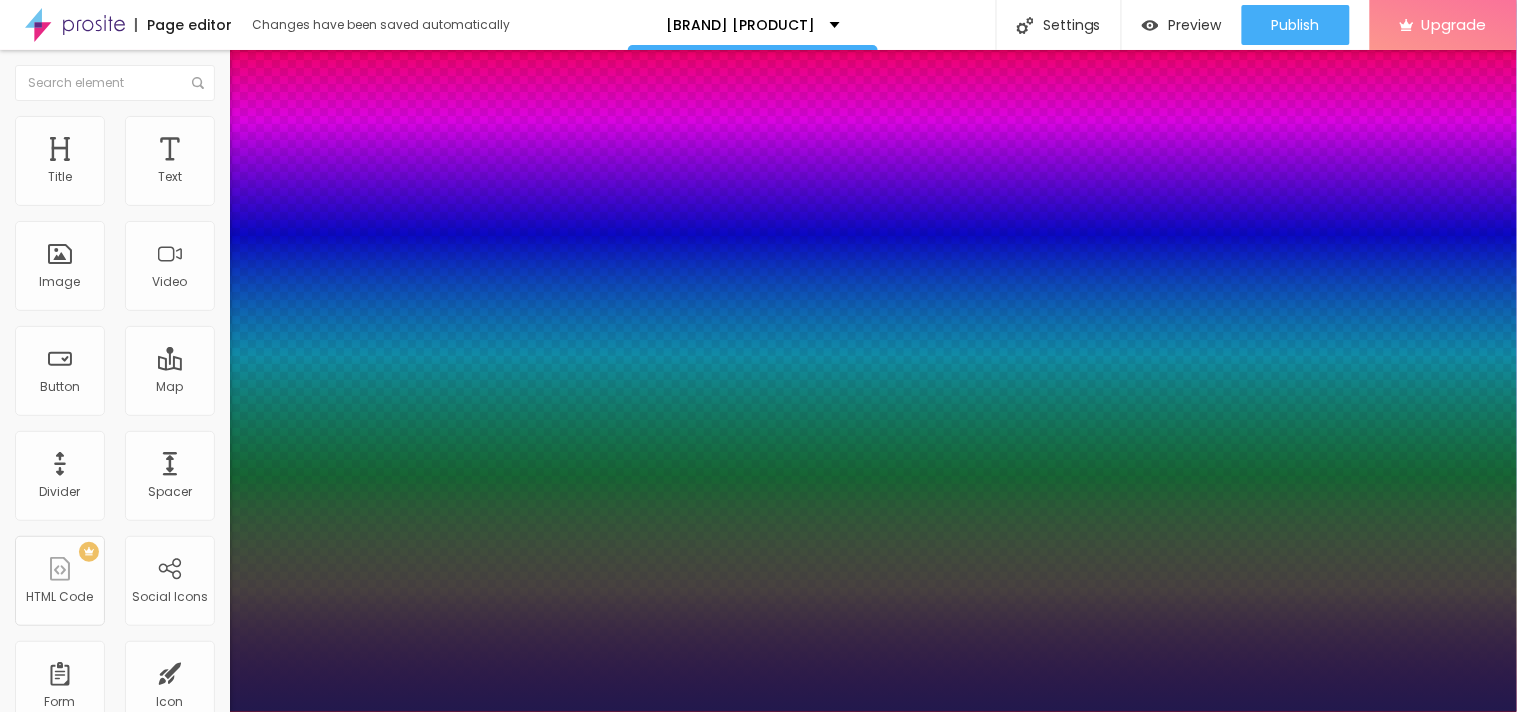 type on "1" 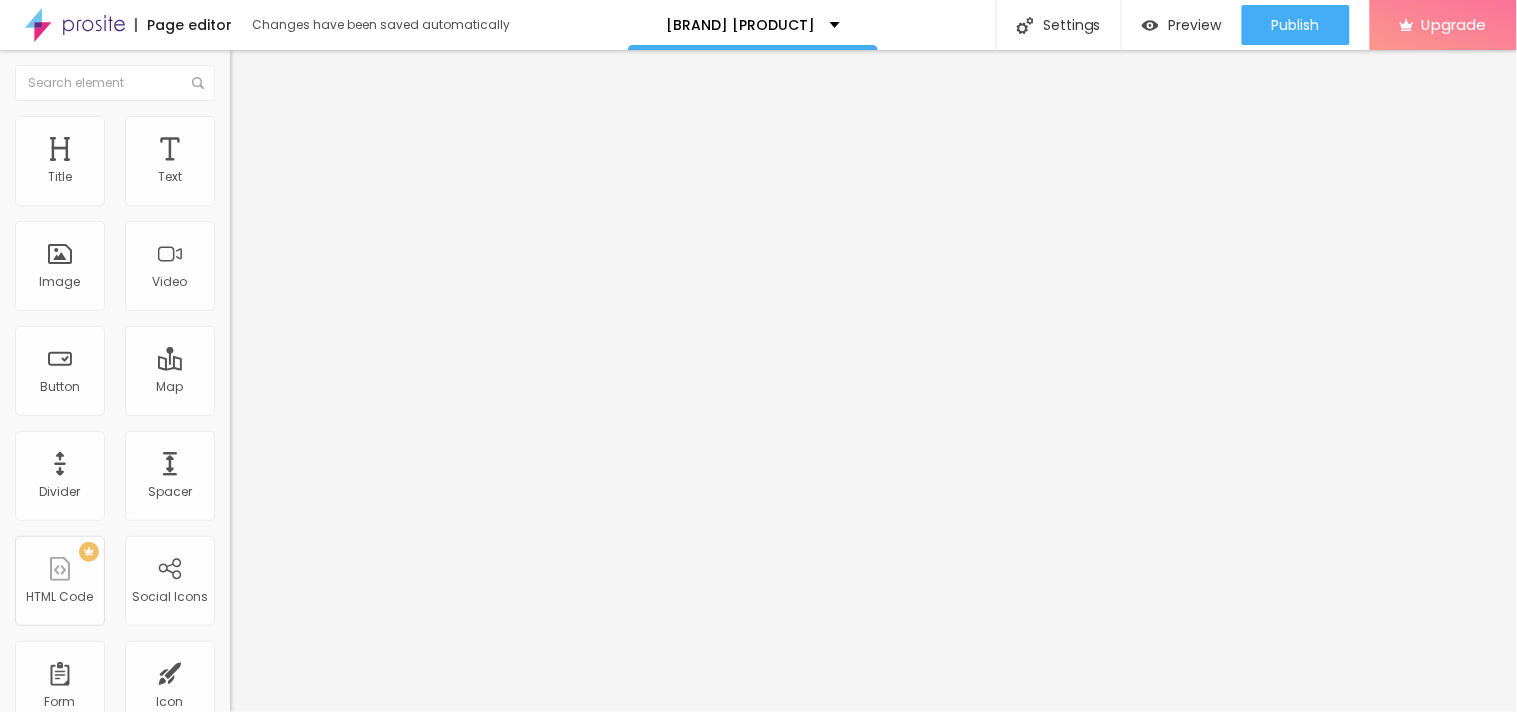 click at bounding box center [244, 181] 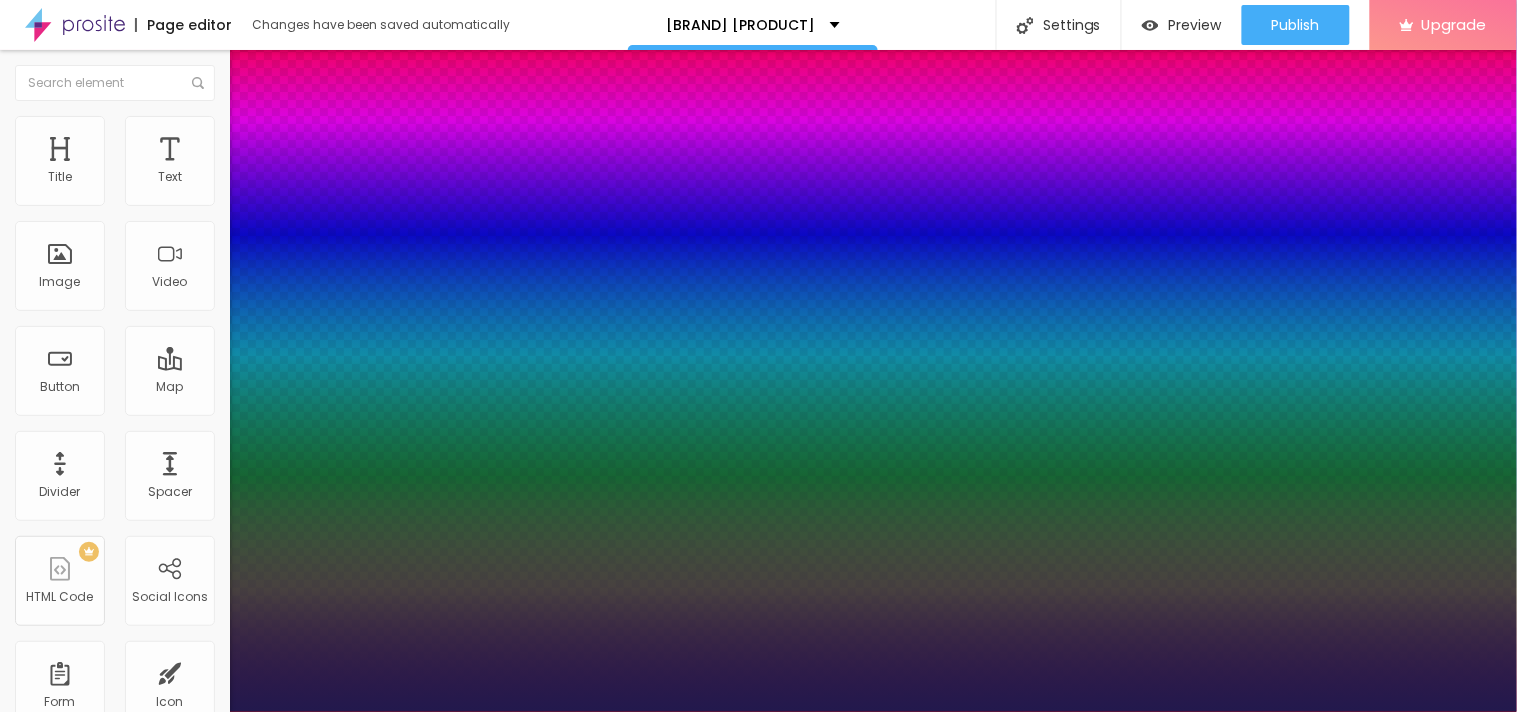 type on "1" 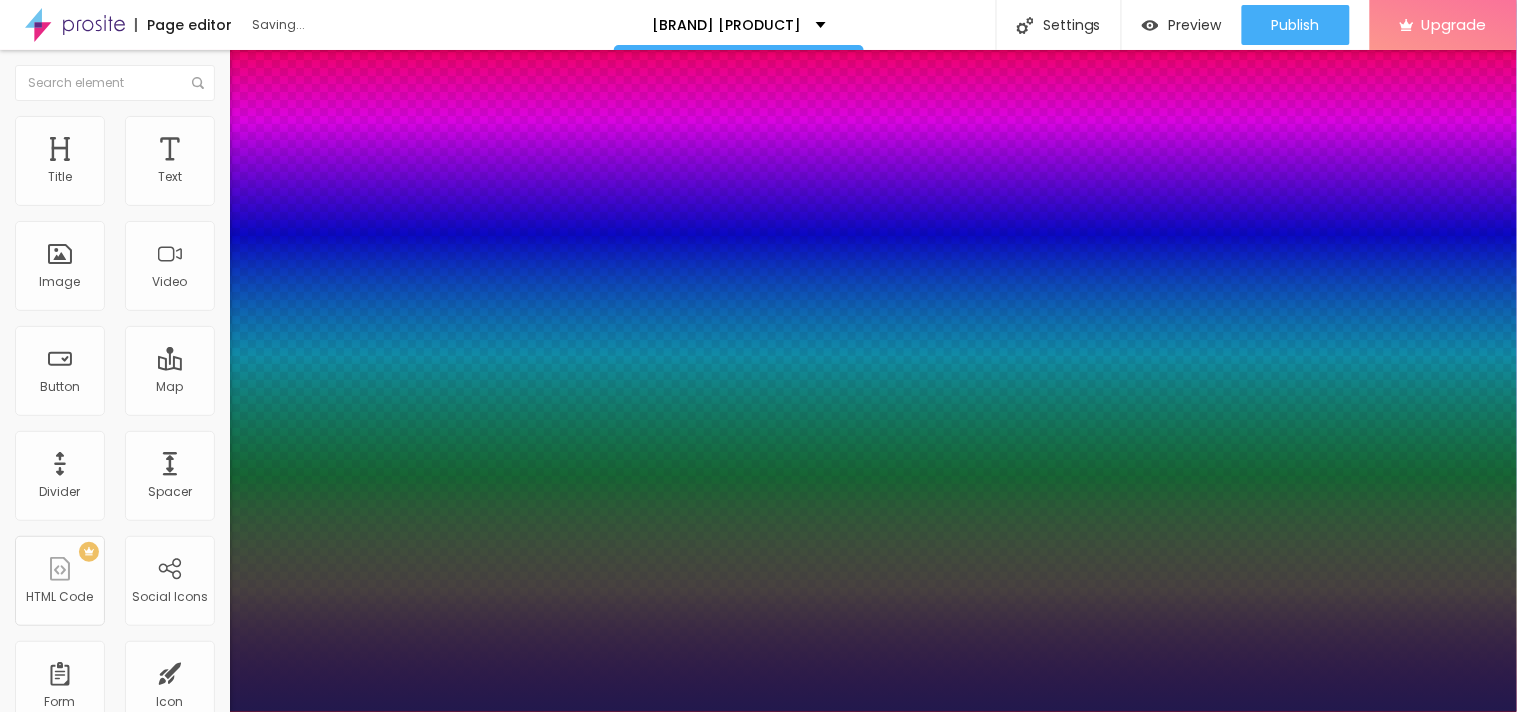 type on "17" 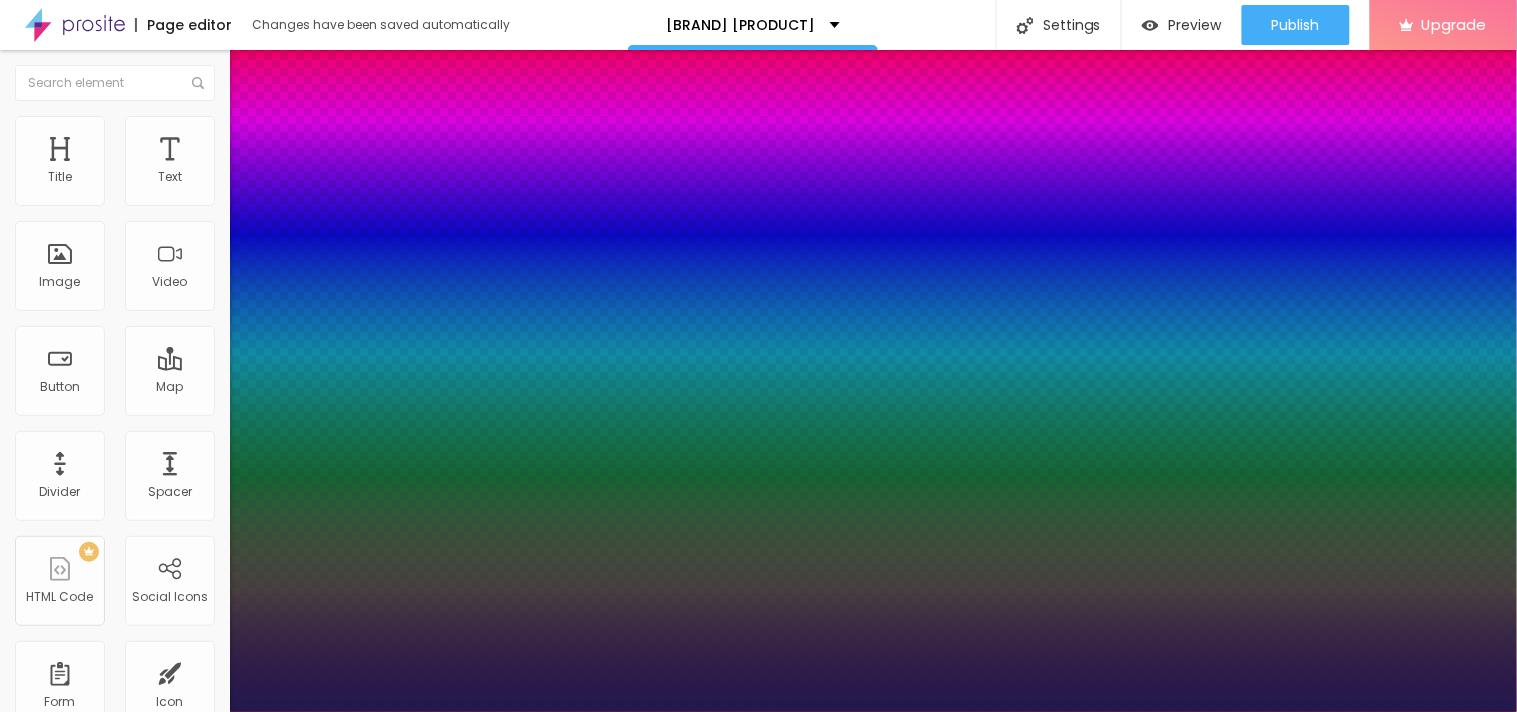type on "24" 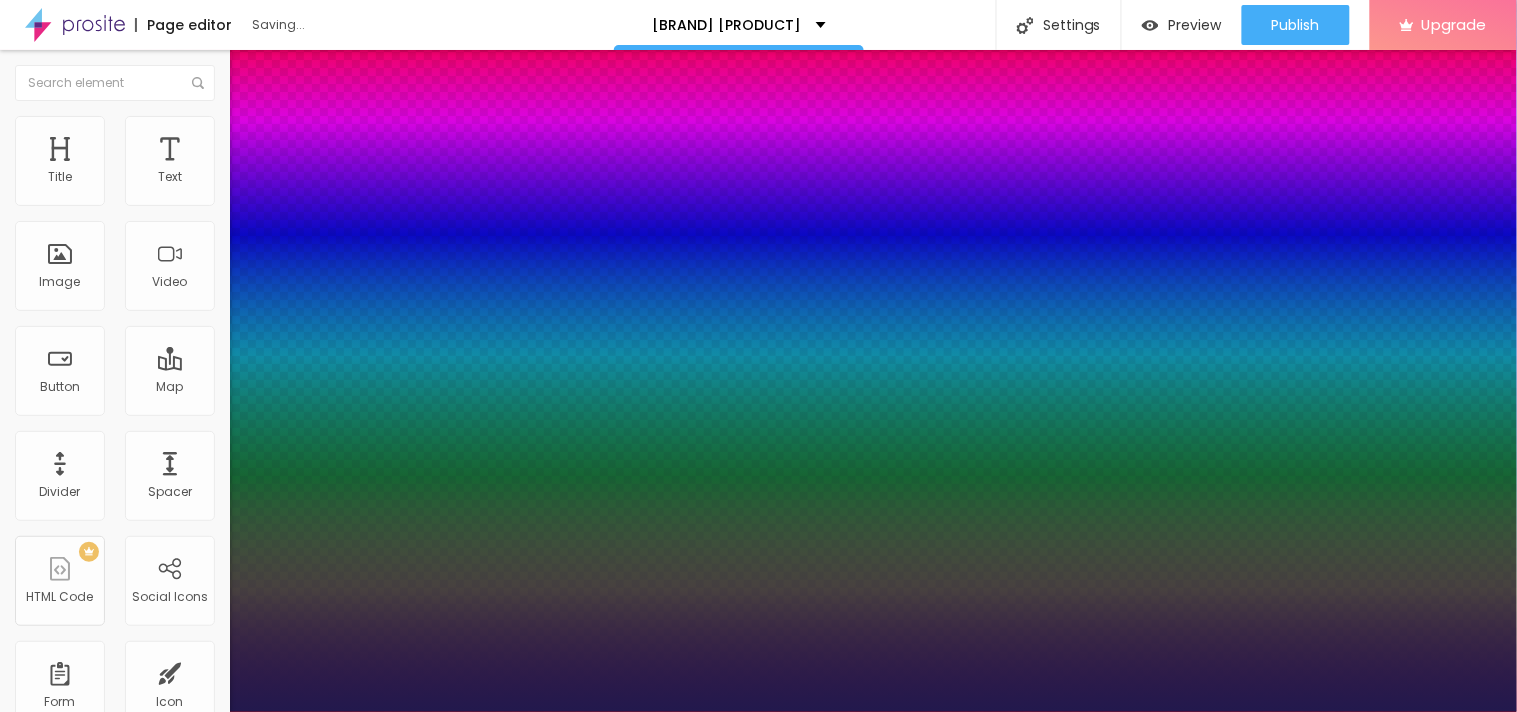 type on "1" 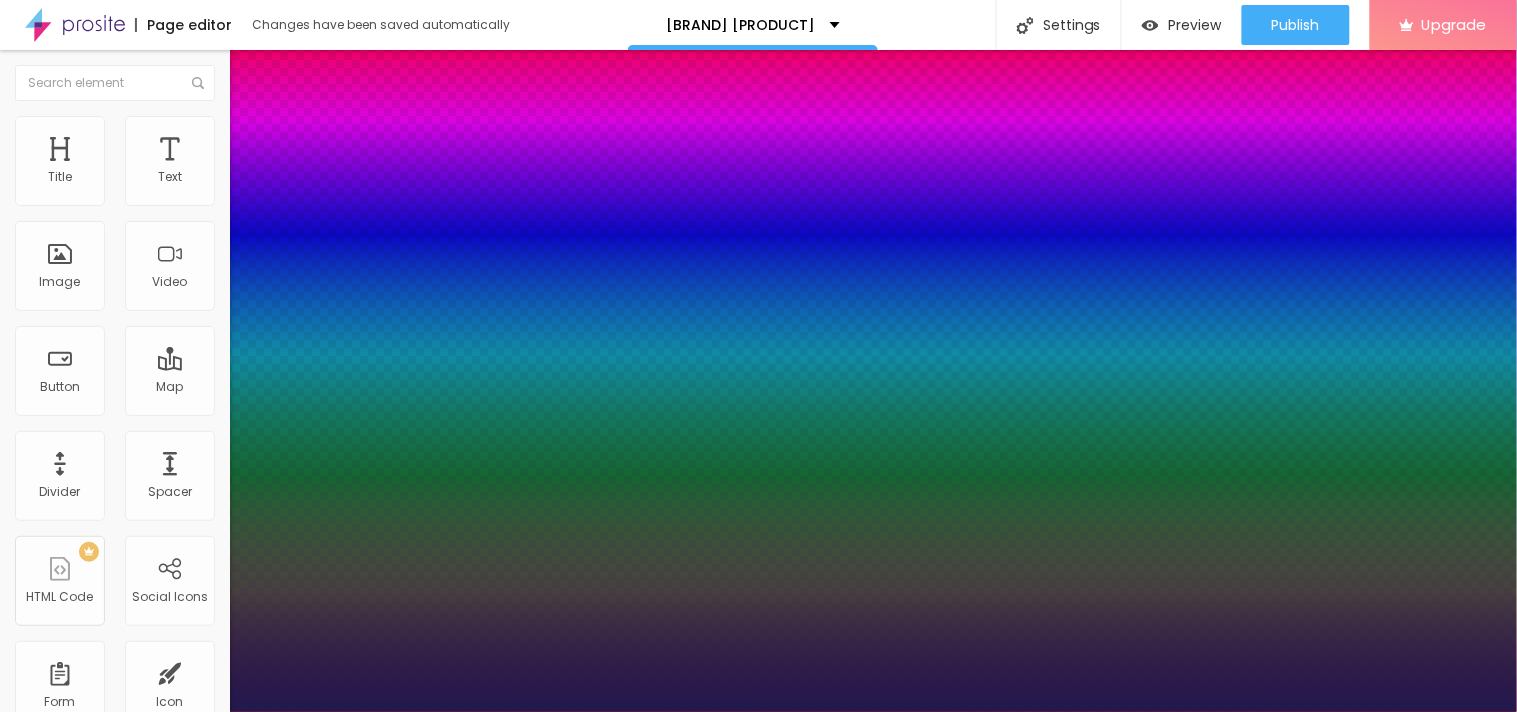 drag, startPoint x: 265, startPoint y: 336, endPoint x: 293, endPoint y: 330, distance: 28.635643 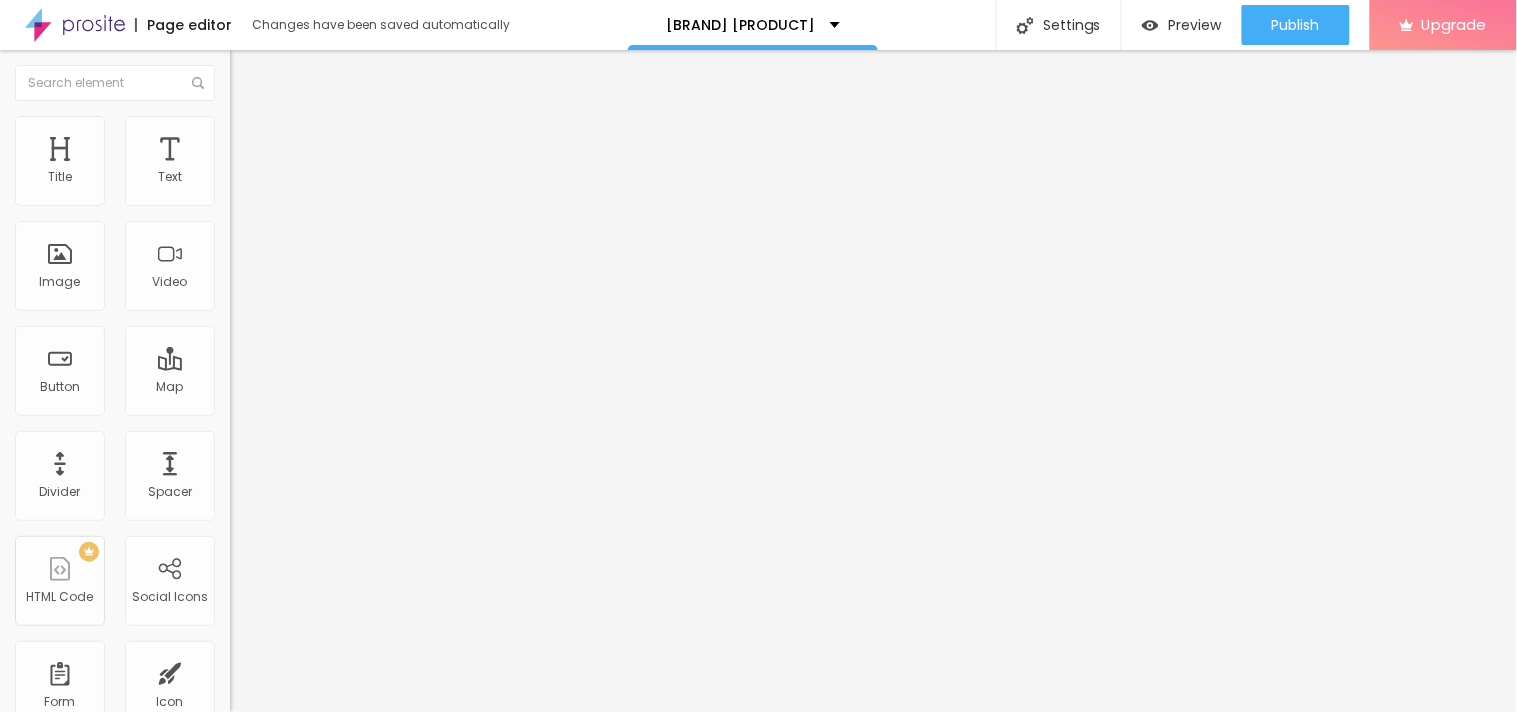 click on "Edit Text Style Advanced Typography Reset to default Shadow DISABLED Reset to default" at bounding box center (345, 381) 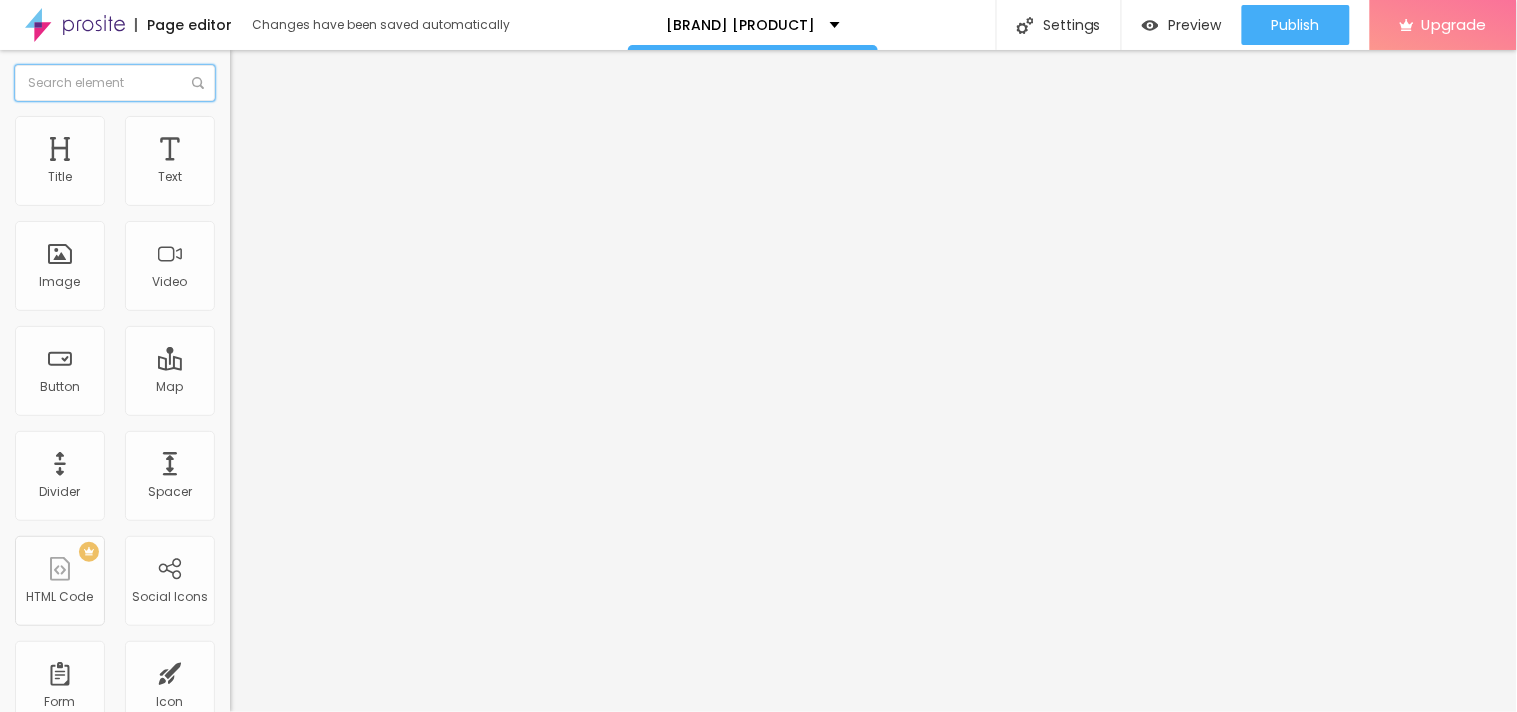 click at bounding box center [115, 83] 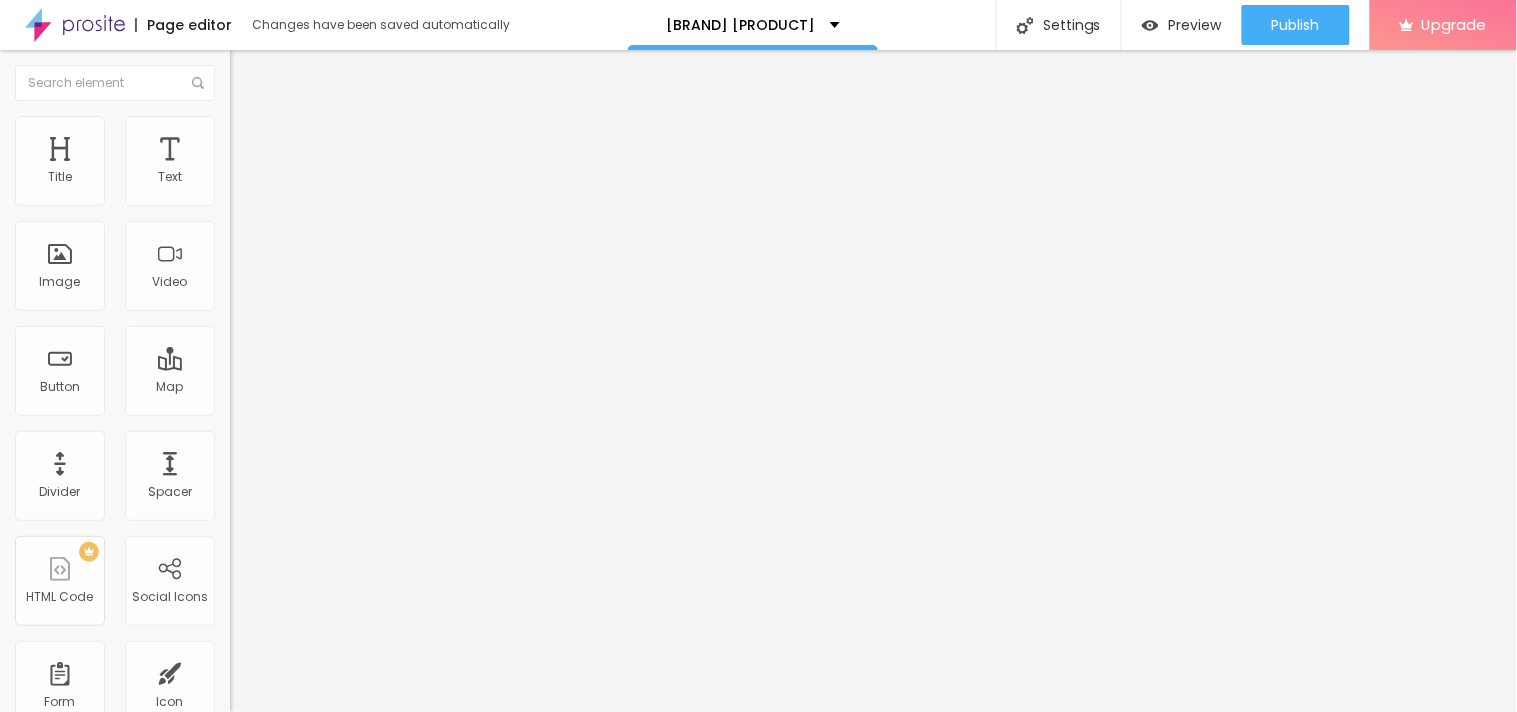 click at bounding box center [244, 181] 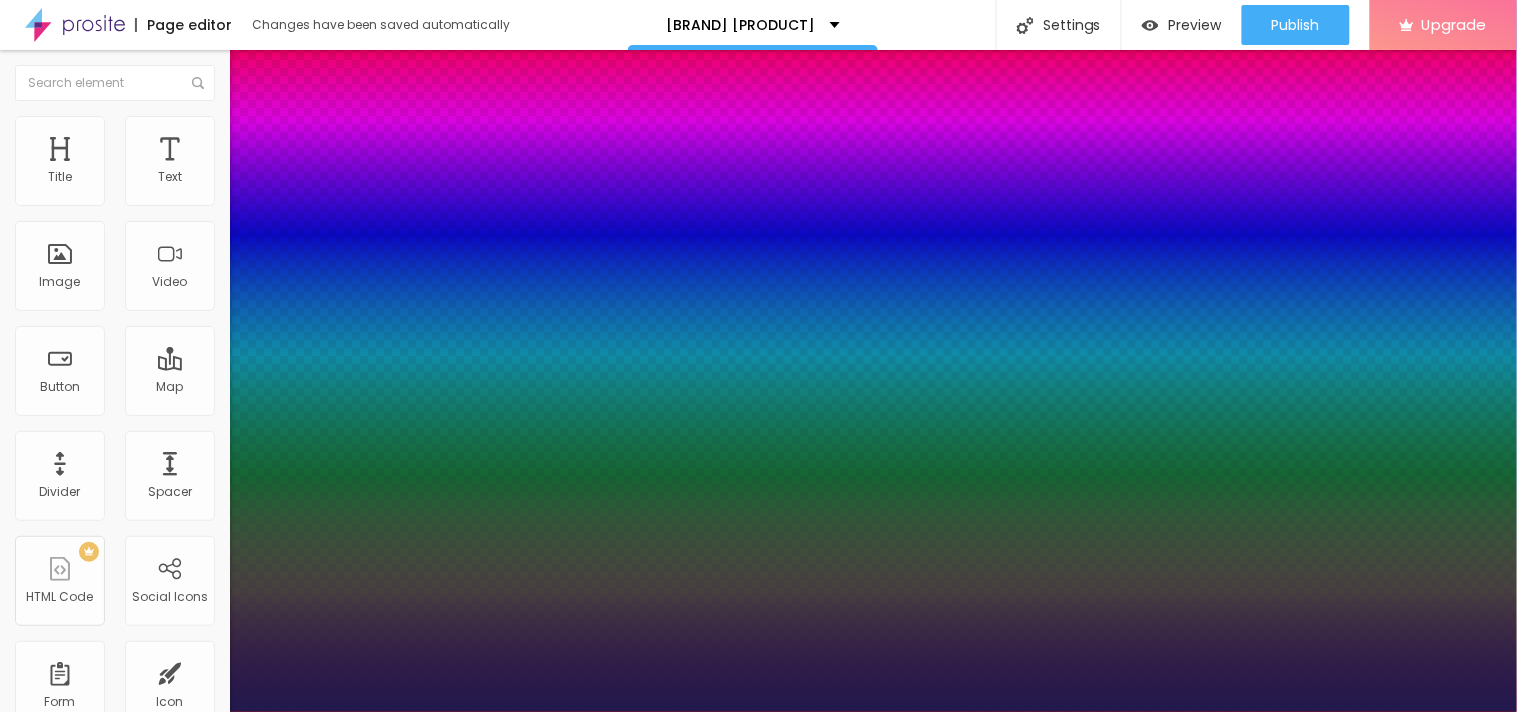 type on "1" 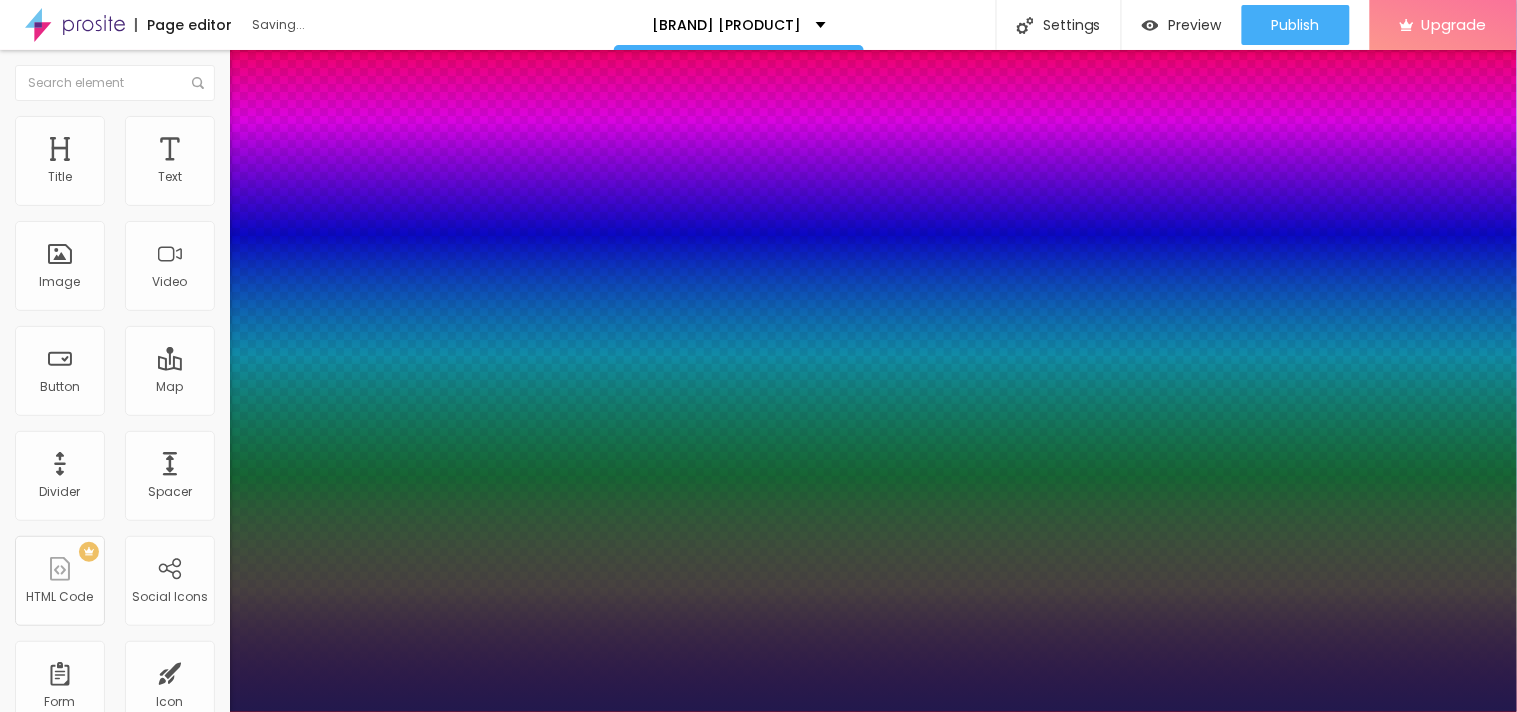 type on "25" 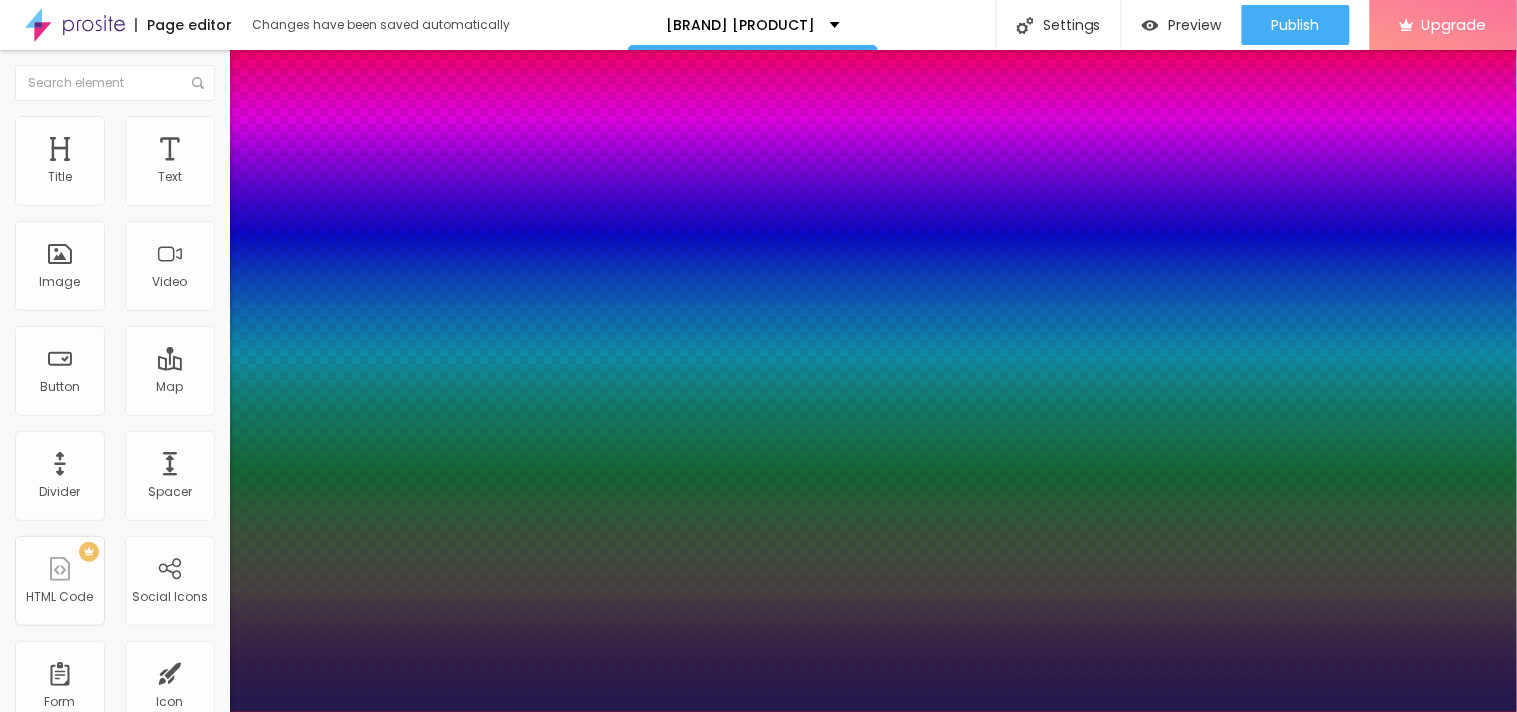 type on "24" 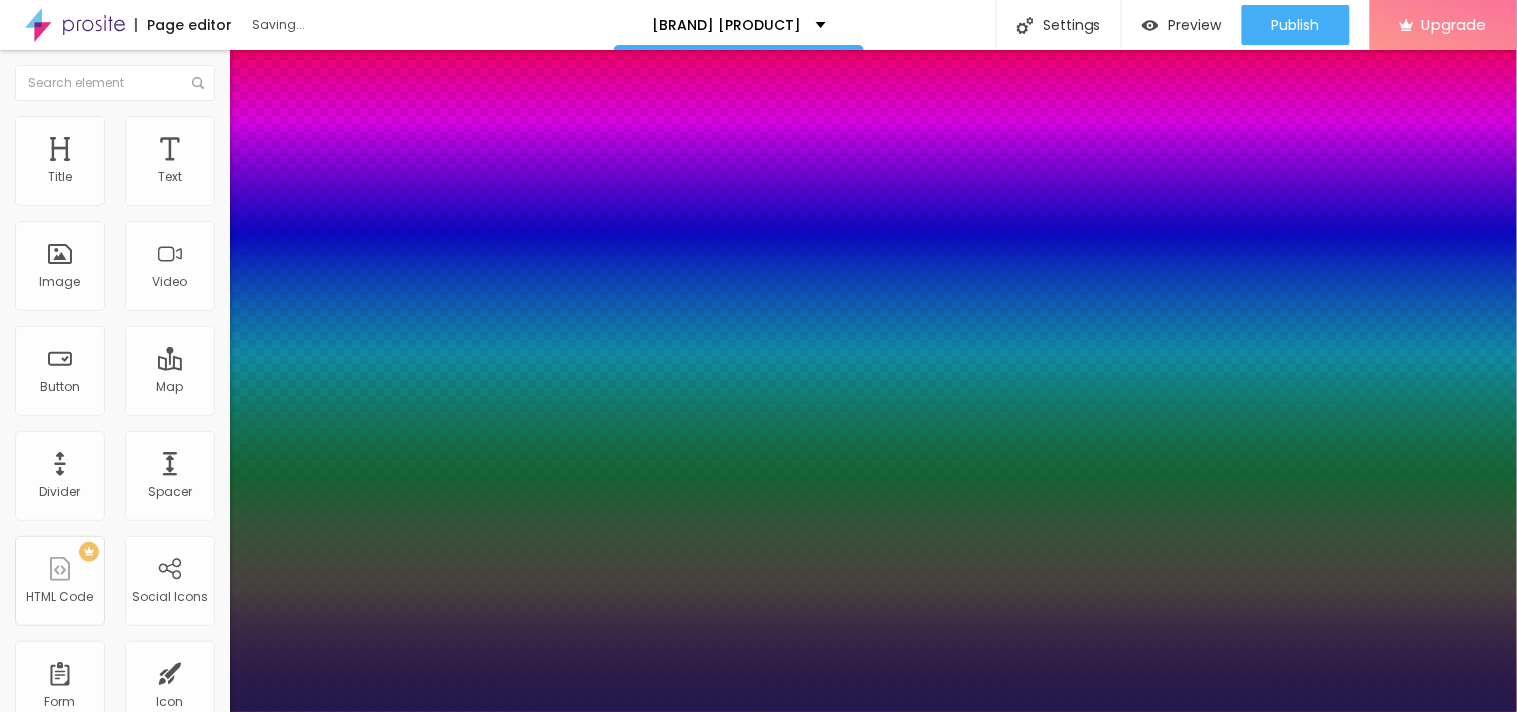 drag, startPoint x: 284, startPoint y: 337, endPoint x: 274, endPoint y: 347, distance: 14.142136 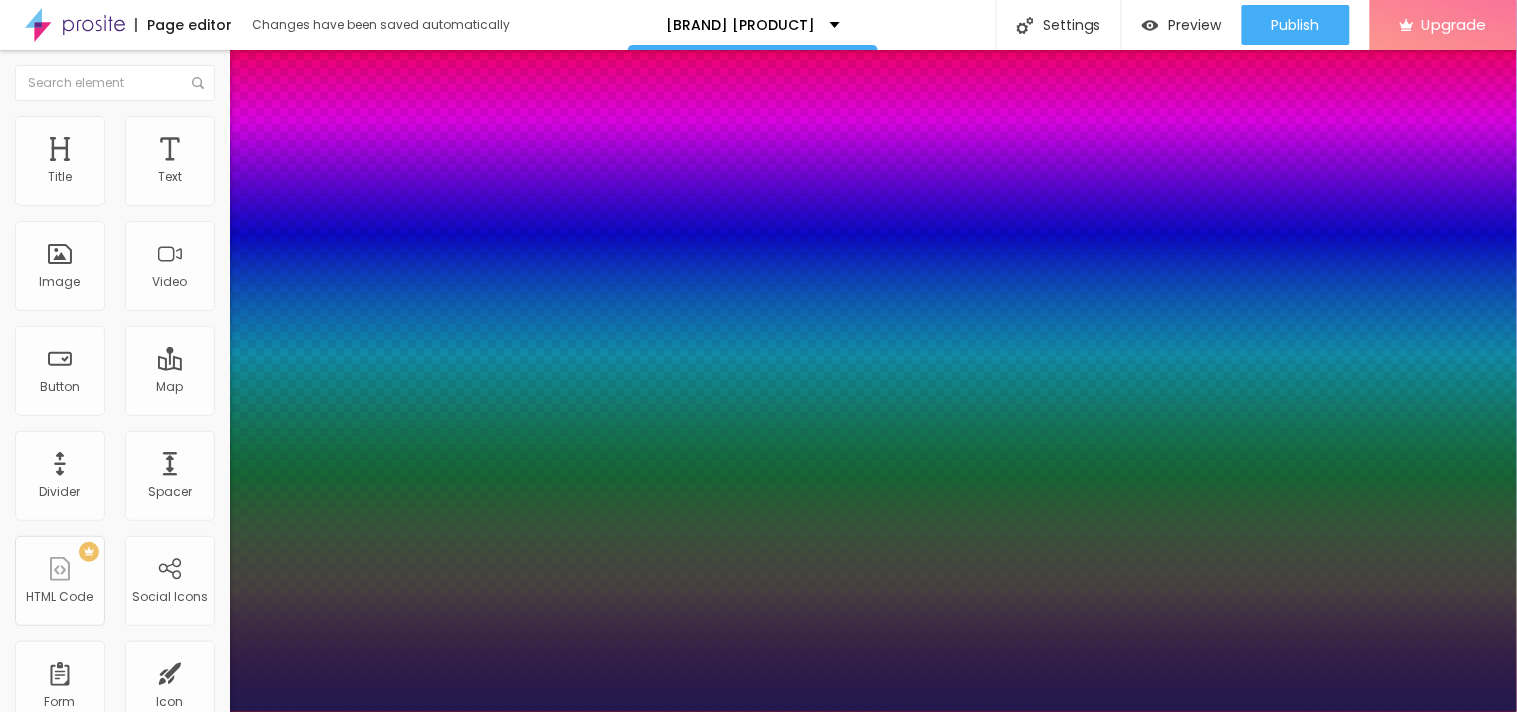 click at bounding box center [758, 712] 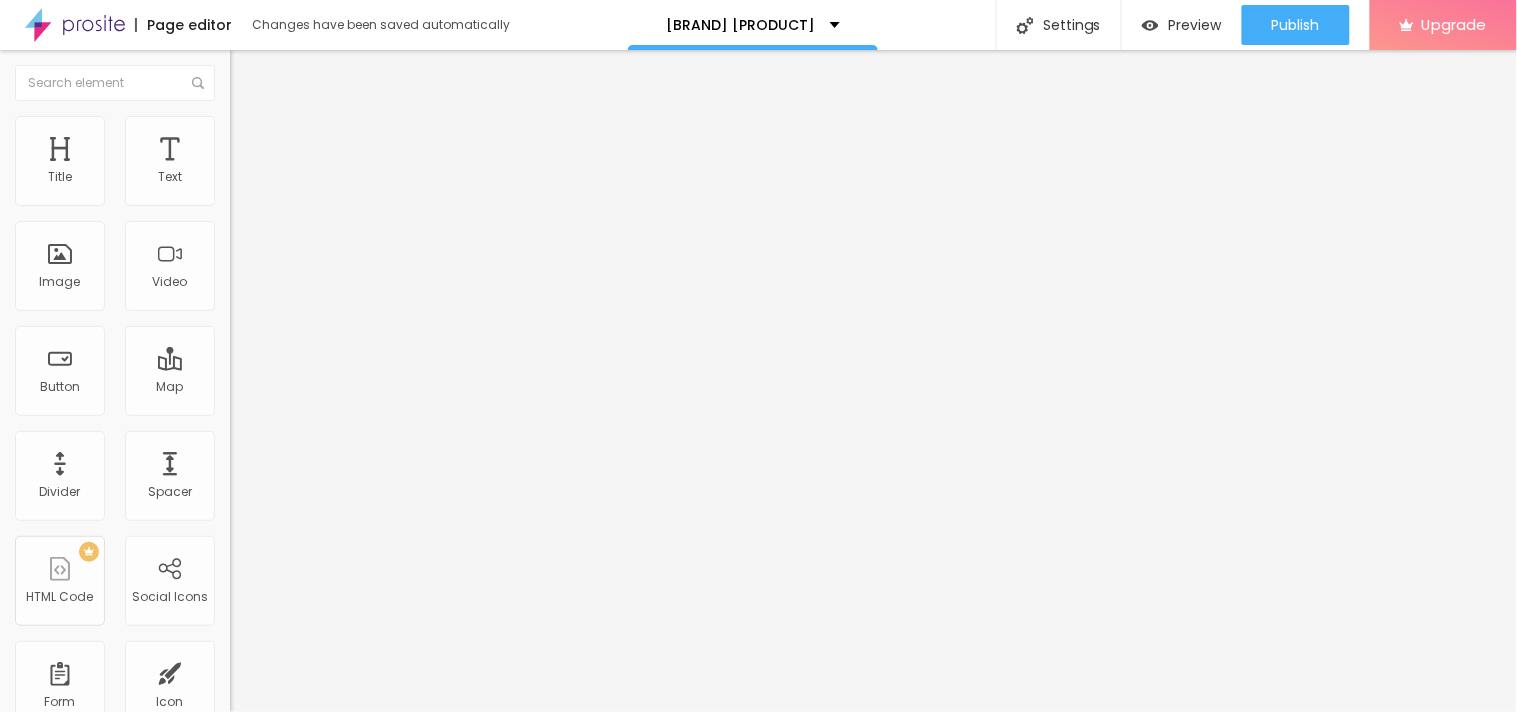 click 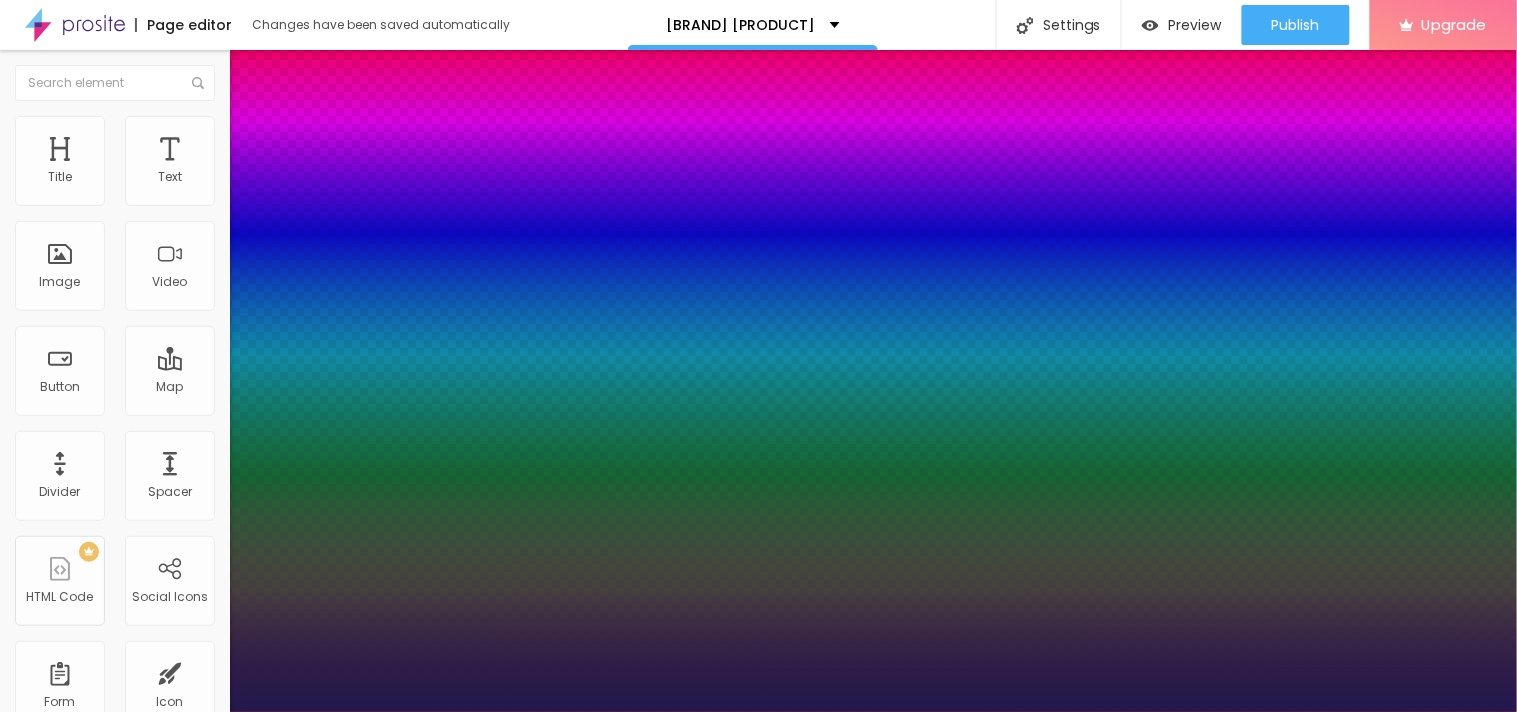 type on "1" 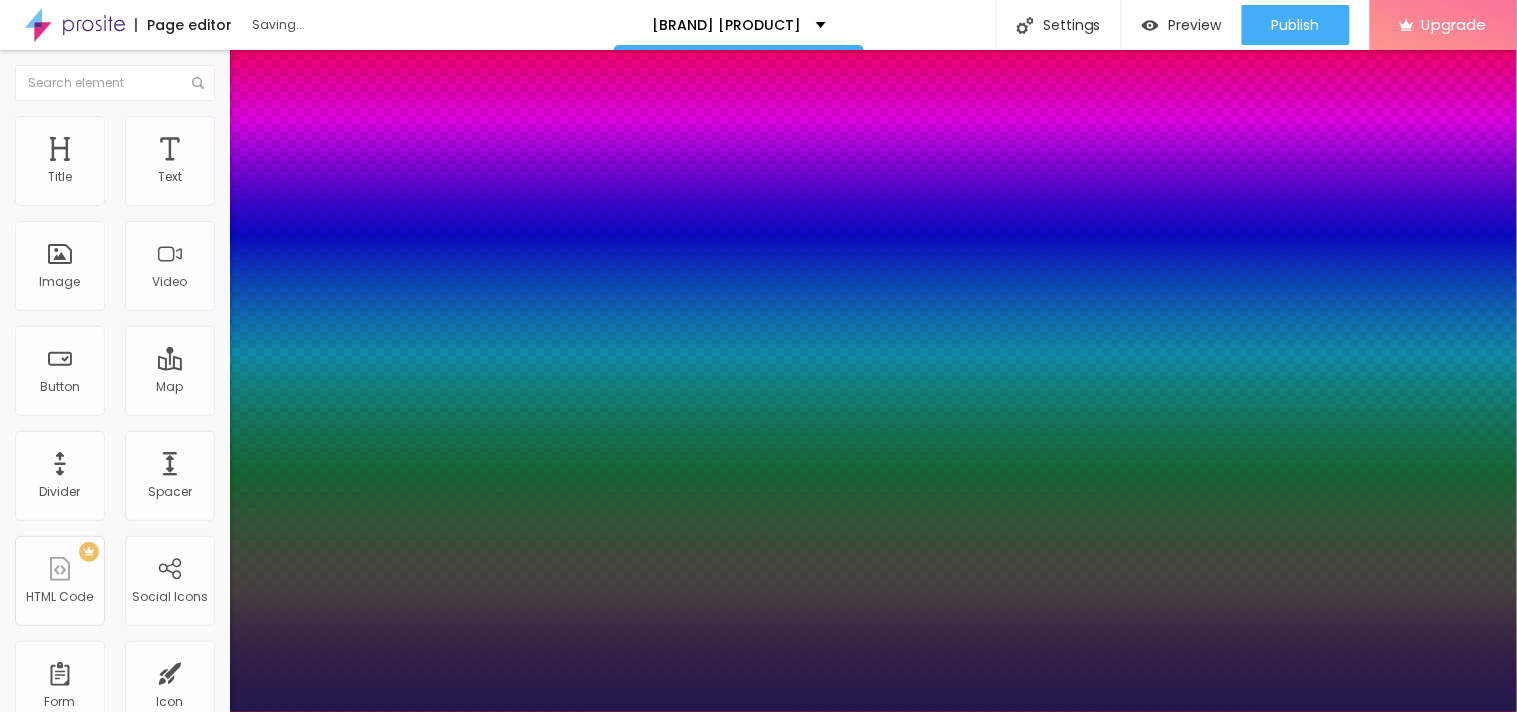select on "AveriaLibreLight" 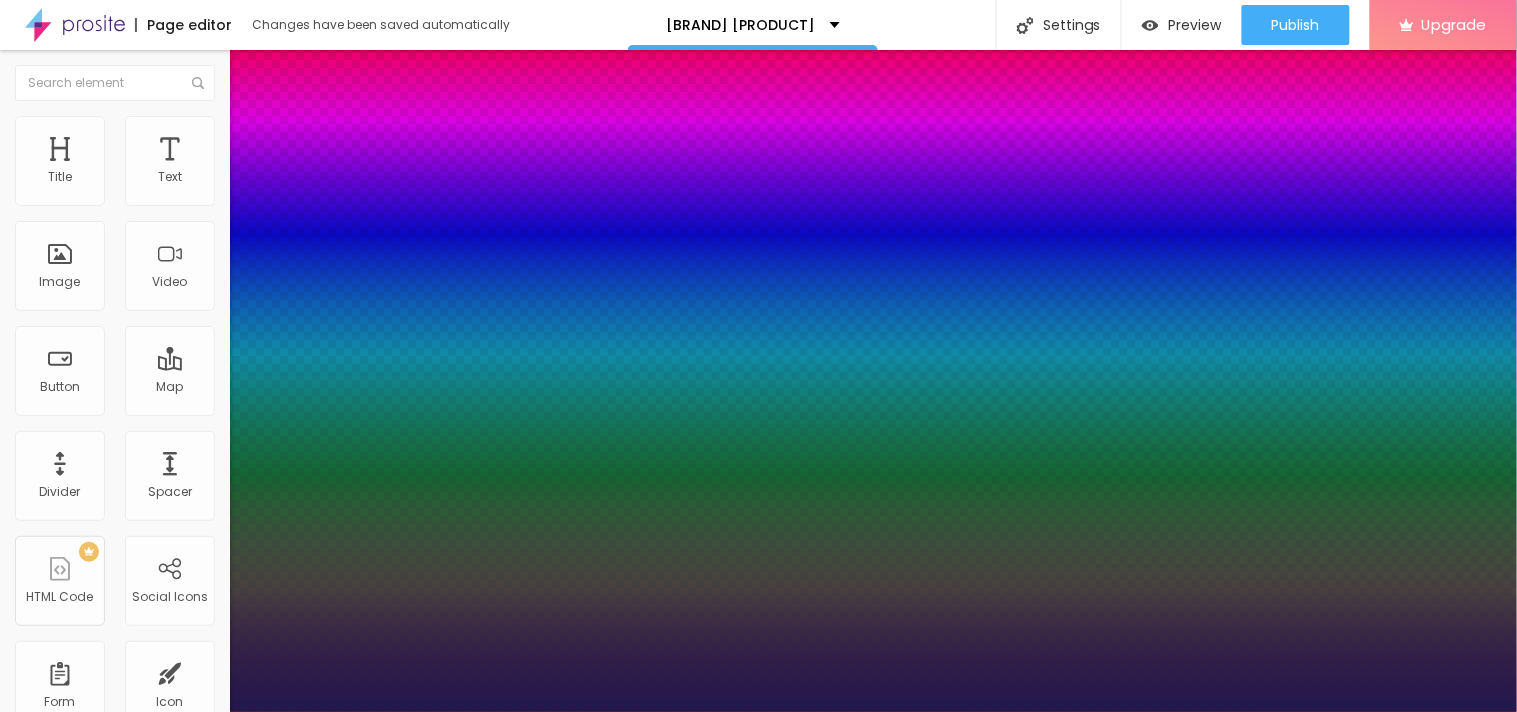 click on "AbrilFatface-Regular Actor-Regular Alegreya AlegreyaBlack Alice Allan-Bold Allan-Regular Amaranth AmaticaSC AmaticSC Amita-Bold Amita-Regular Anaheim AnonymousPro-Bold AnonymousPro-Italic AnonymousPro-Regular Arapey Archivo-Bold Archivo-Italic Archivo-Regular ArefRuqaa Arsenal-Bold Arsenal-Italic Arsenal-Regular Arvo Assistant AssistantLight AveriaLibre AveriaLibreLight AveriaSansLibre-Bold AveriaSansLibre-Italic AveriaSansLibre-Regular Bangers-Regular Bentham-Regular Bevan-Regular BioRhyme BioRhymeExtraBold BioRhymeLight Bitter BreeSerif ButterflyKids-Regular ChangaOne-Italic ChangaOne-Regular Chewy-Regular Chivo CinzelDecorative-Black CinzelDecorative-Bold CinzelDecorative-Regular Comfortaa-Bold Comfortaa-Light Comfortaa-Regular ComingSoon Cookie-Regular Corben-Bold Corben-Regular Cormorant CormorantGeramond-Bold CormorantGeramond-Italic CormorantGeramond-Medium CormorantGeramond-Regular CormorantLight Cousine-Bold Cousine-Italic Cousine-Regular Creepster-Regular CrimsonText CrimsonTextBold Cuprum FjallaOne" at bounding box center [107, 734] 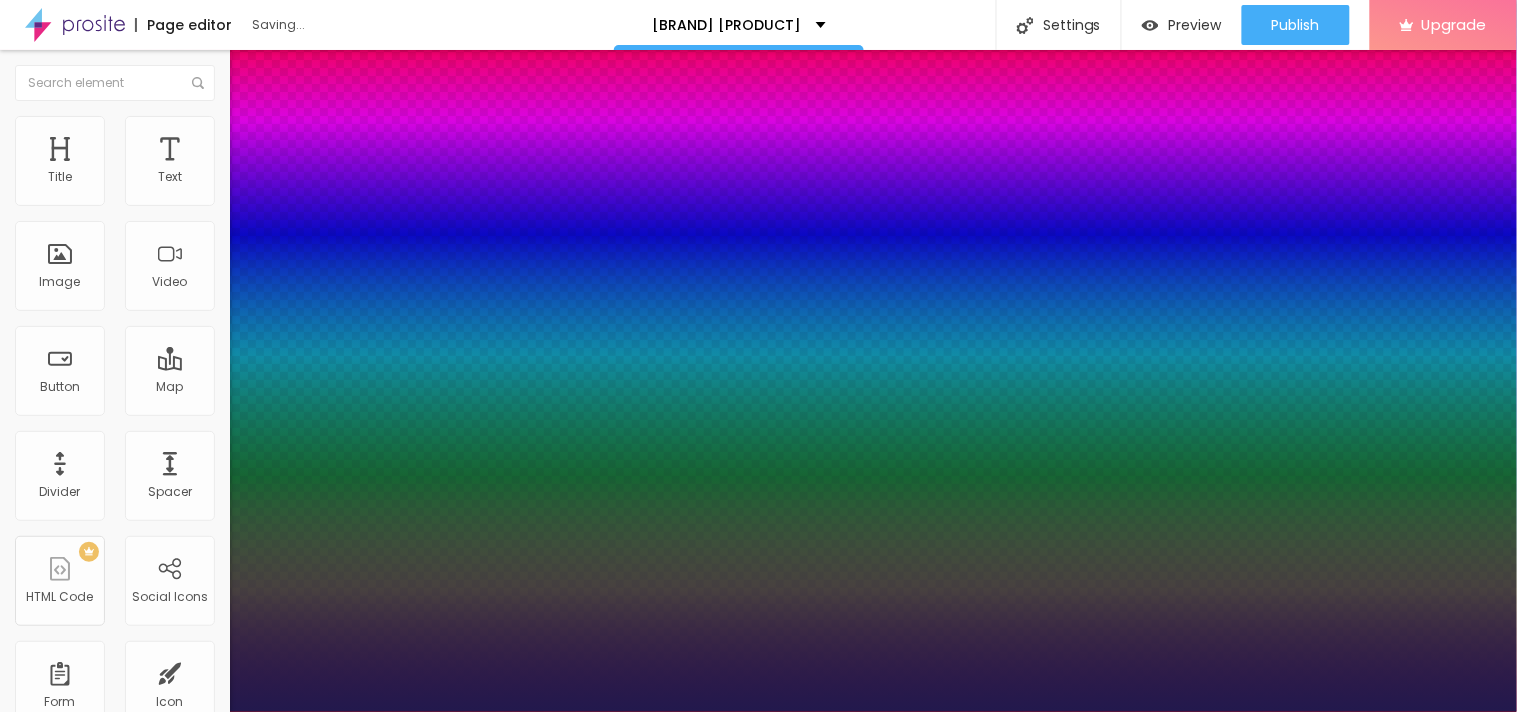 click at bounding box center [758, 712] 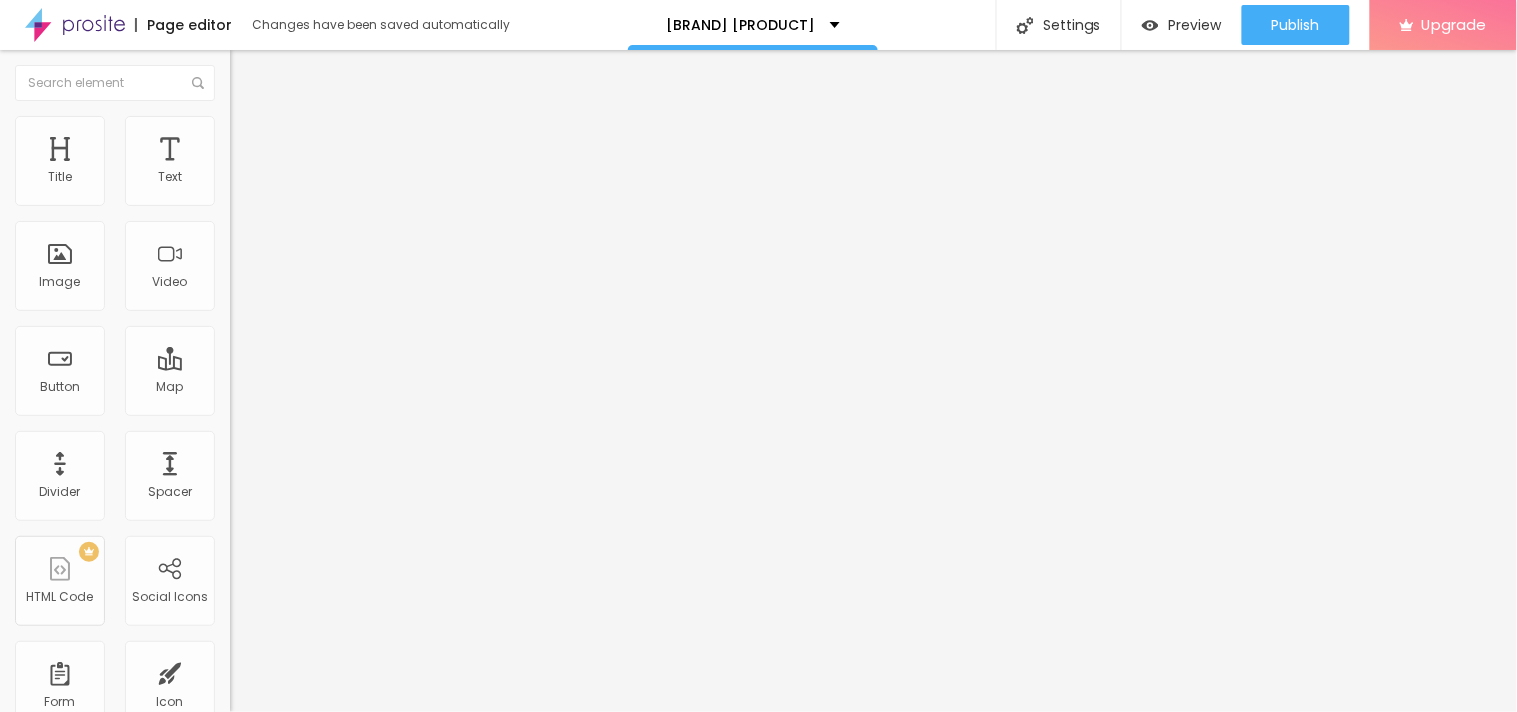 click 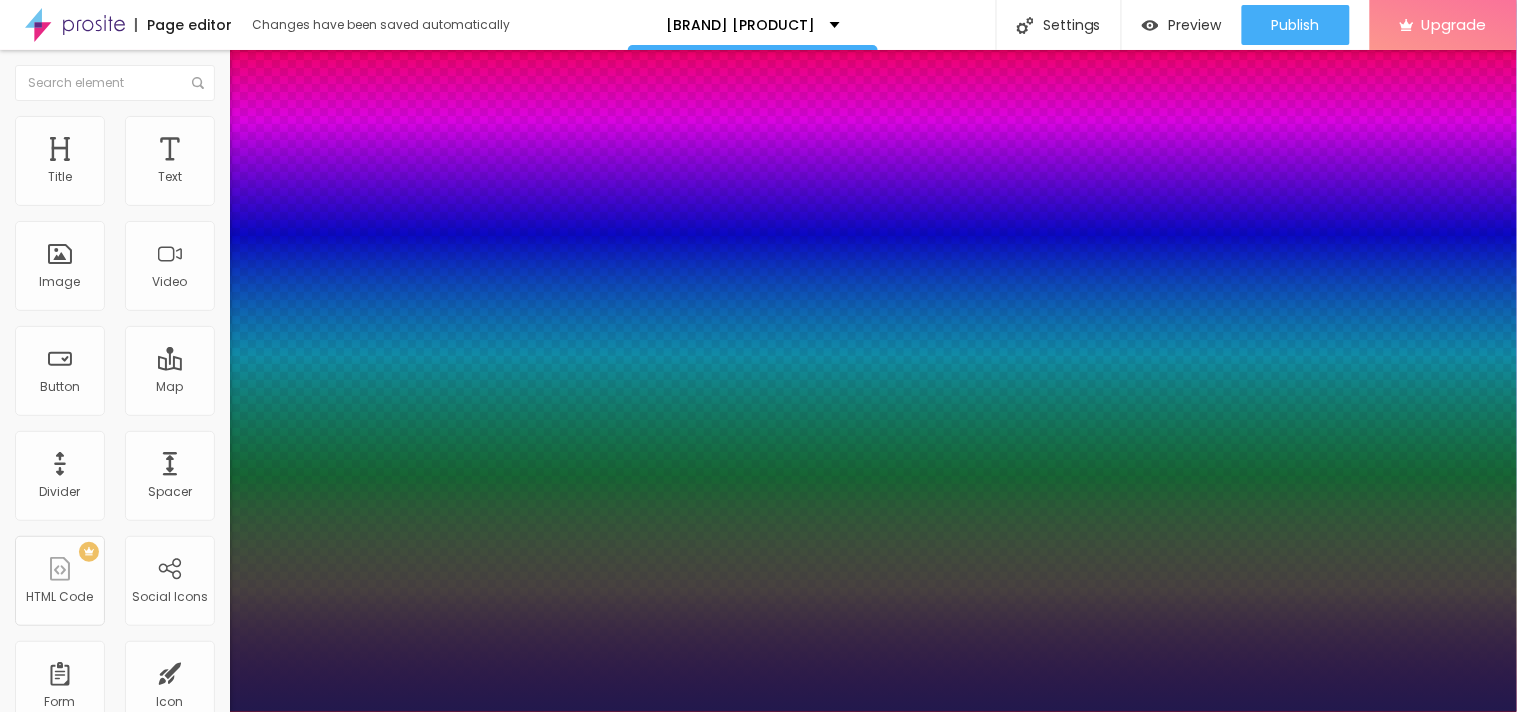 type on "1" 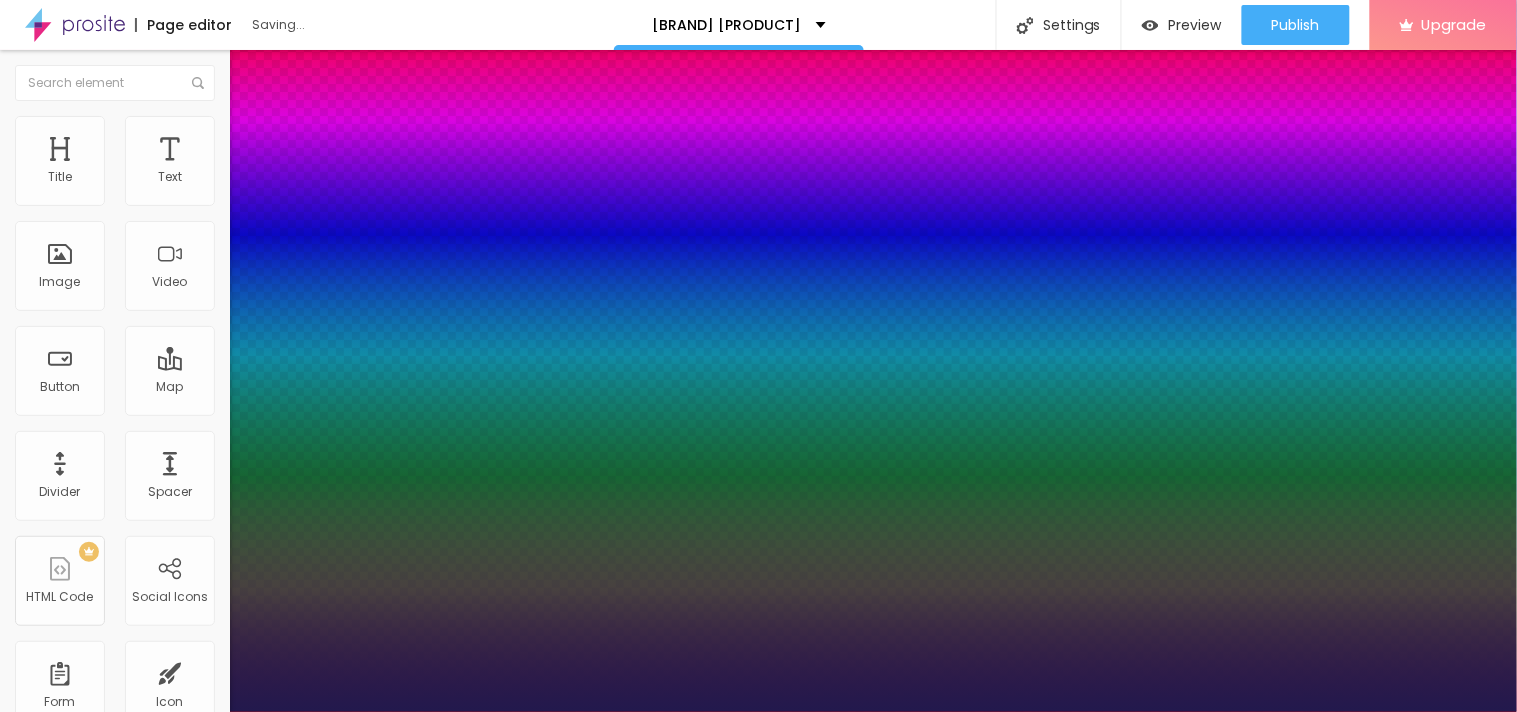 type on "1" 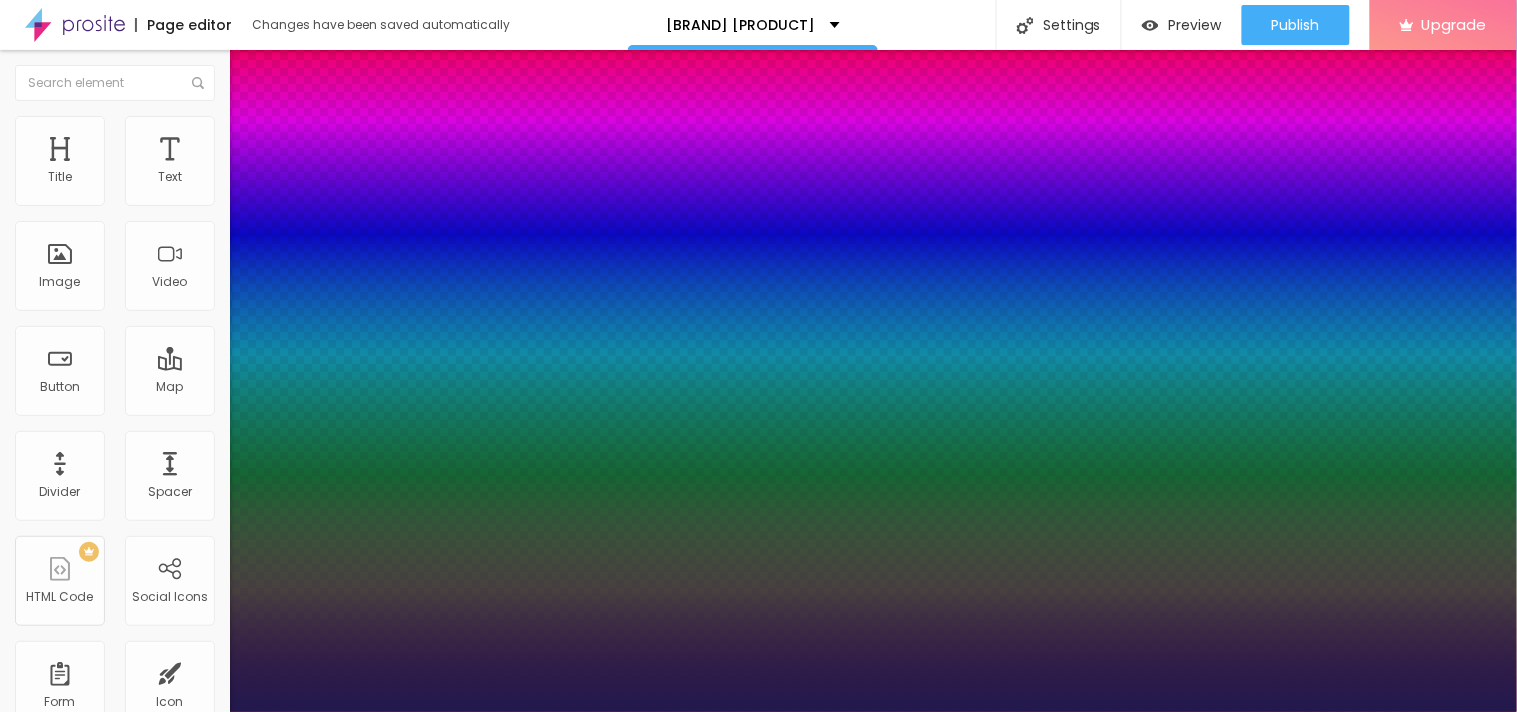 type on "24" 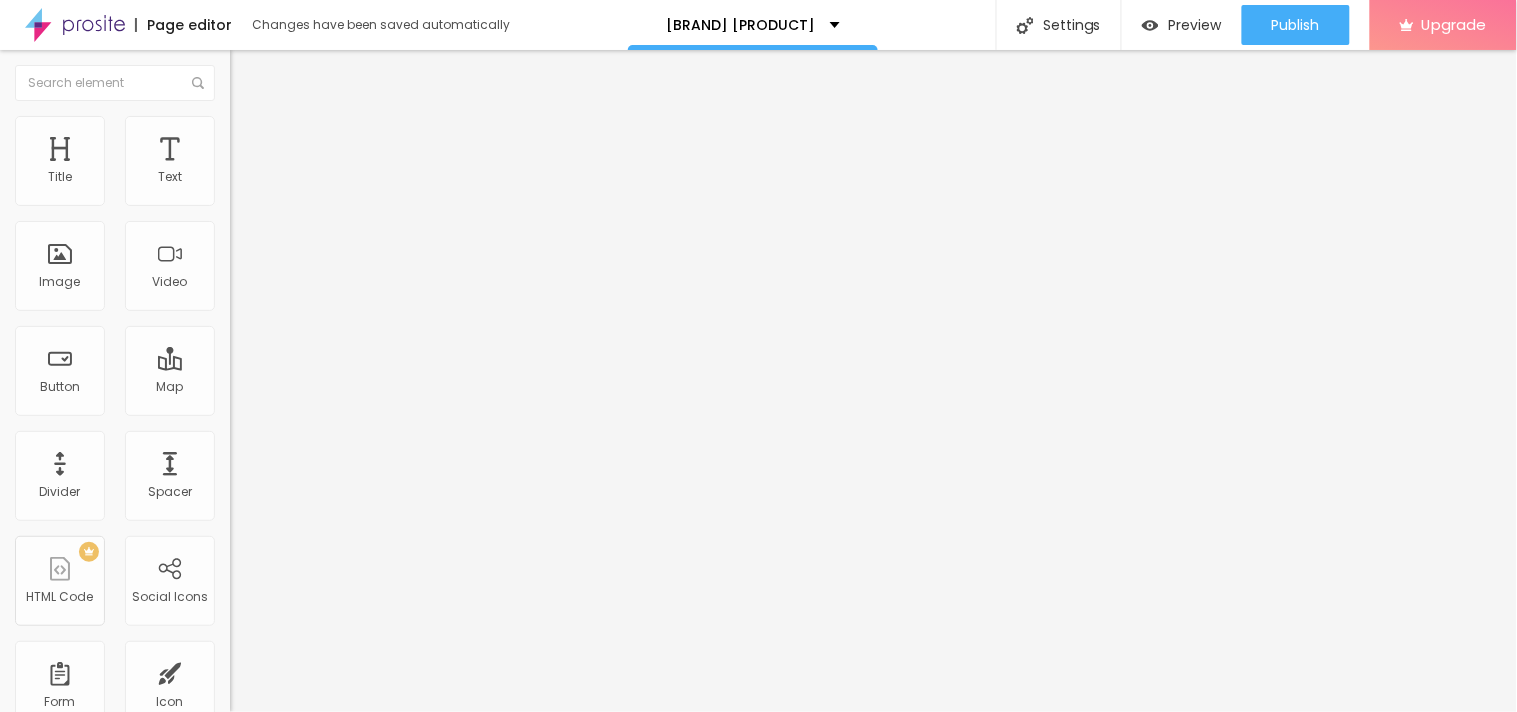 click on "Edit Coluna" at bounding box center [345, 73] 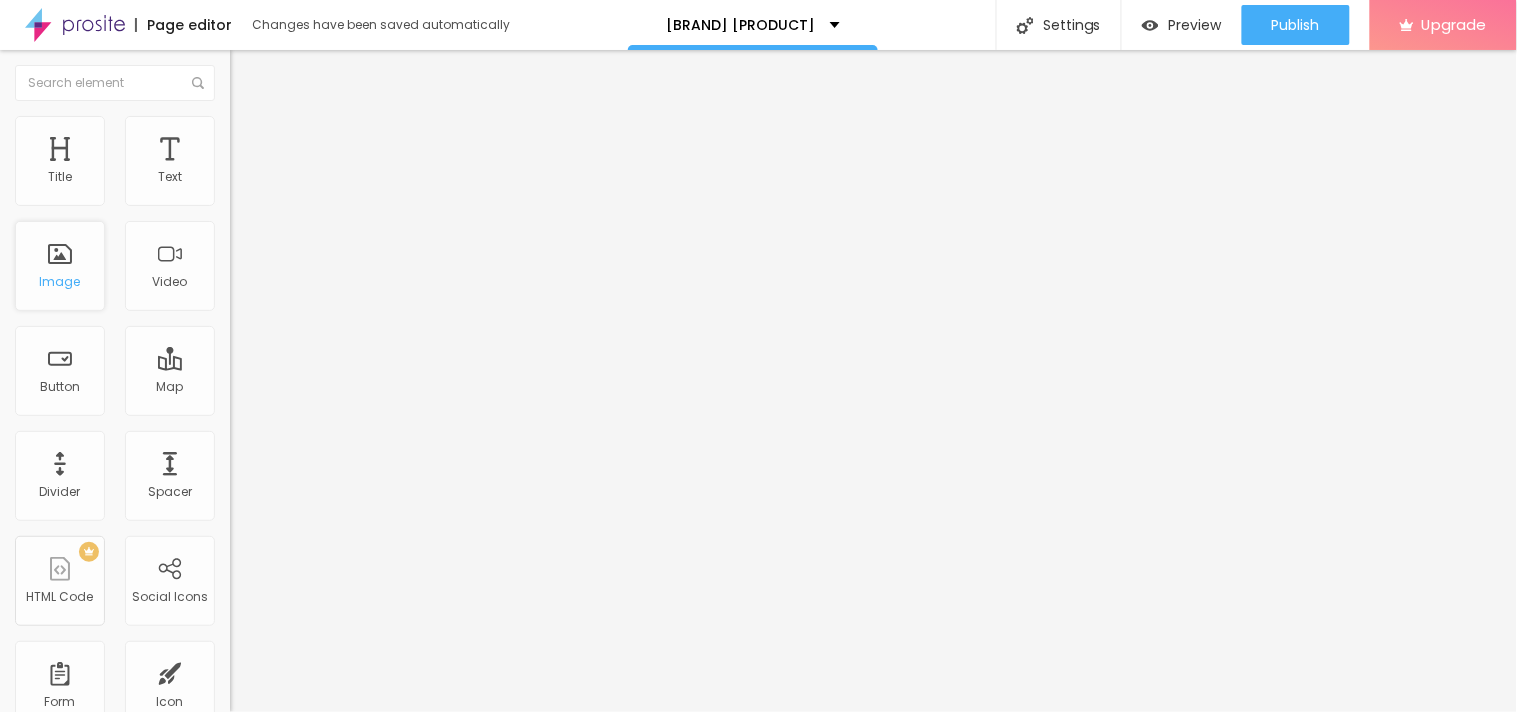 click on "Image" at bounding box center [60, 282] 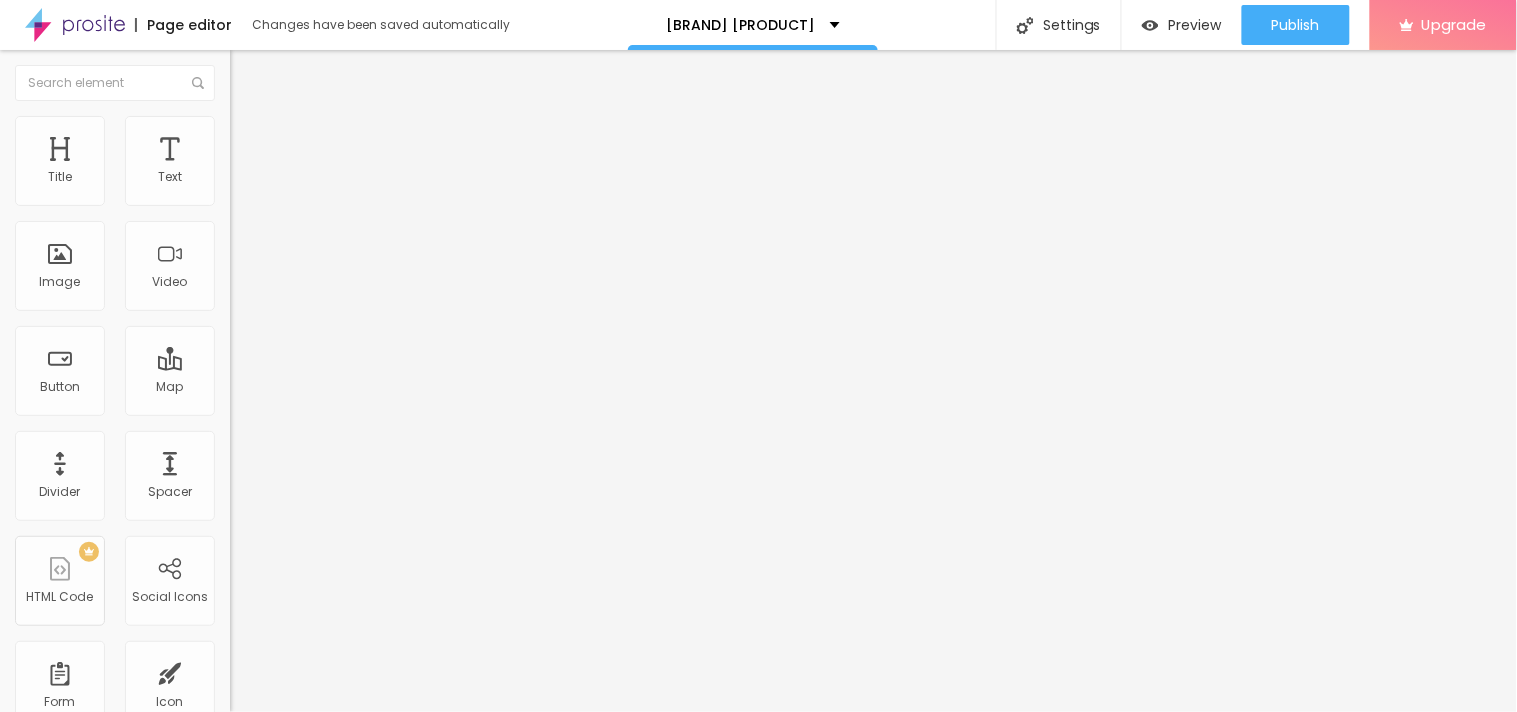 click on "Add image" at bounding box center [271, 163] 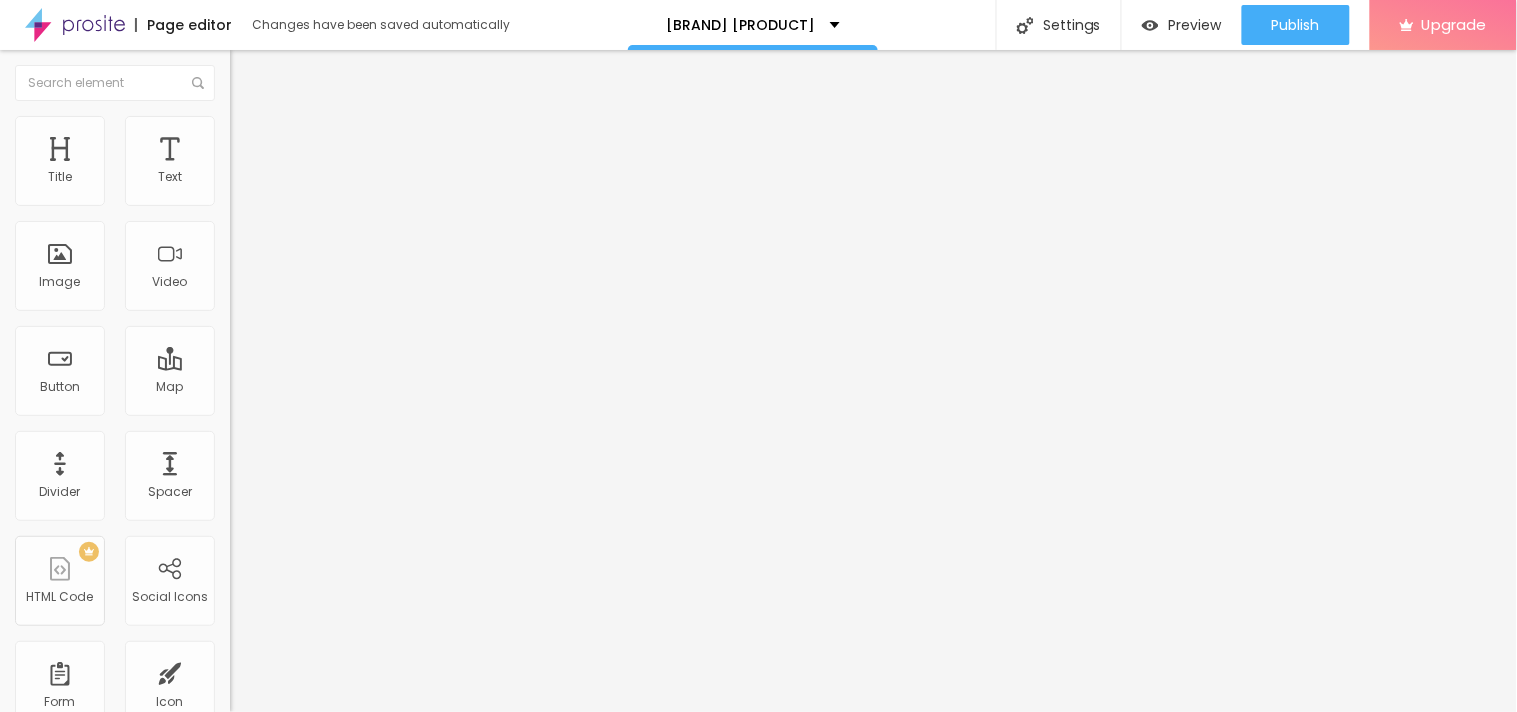 click on "Upload" at bounding box center (66, 773) 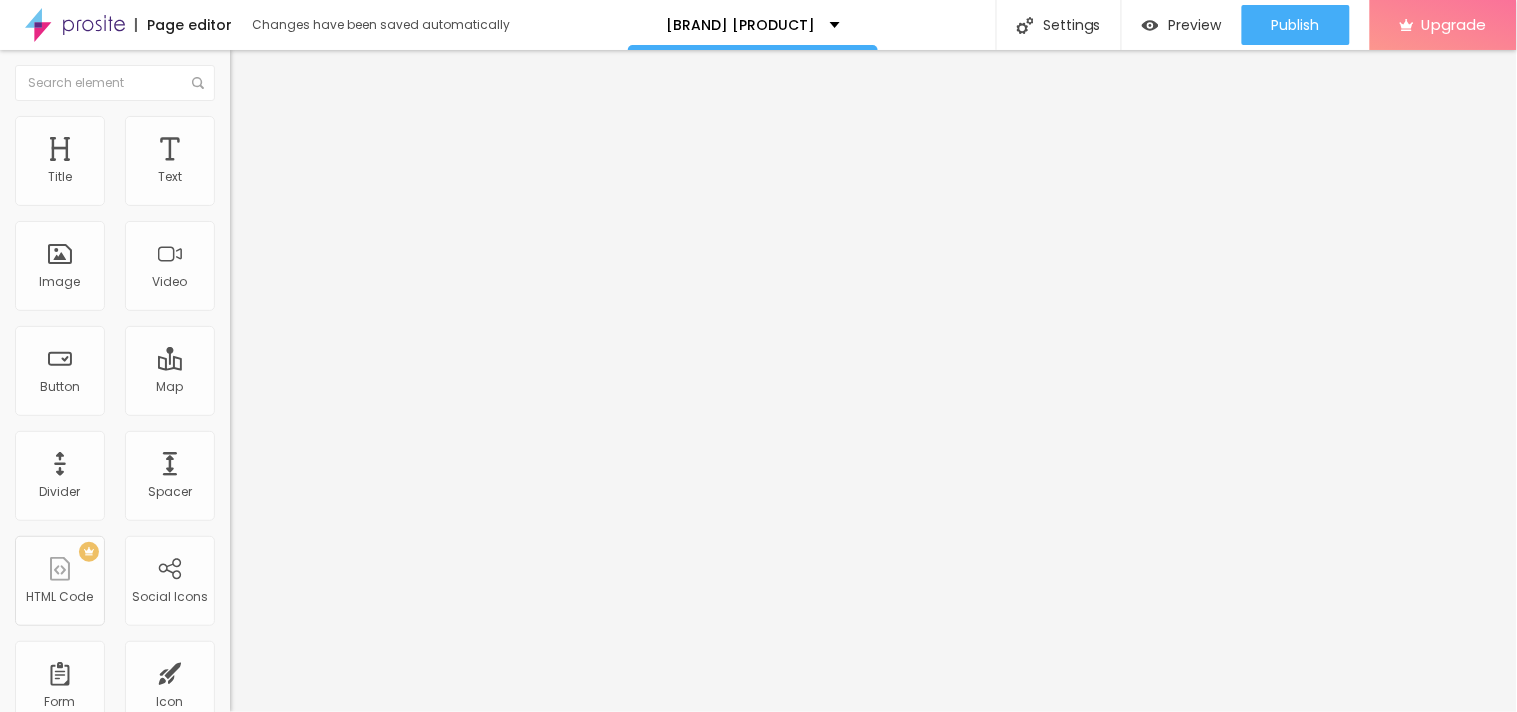 click on "https://" at bounding box center [350, 400] 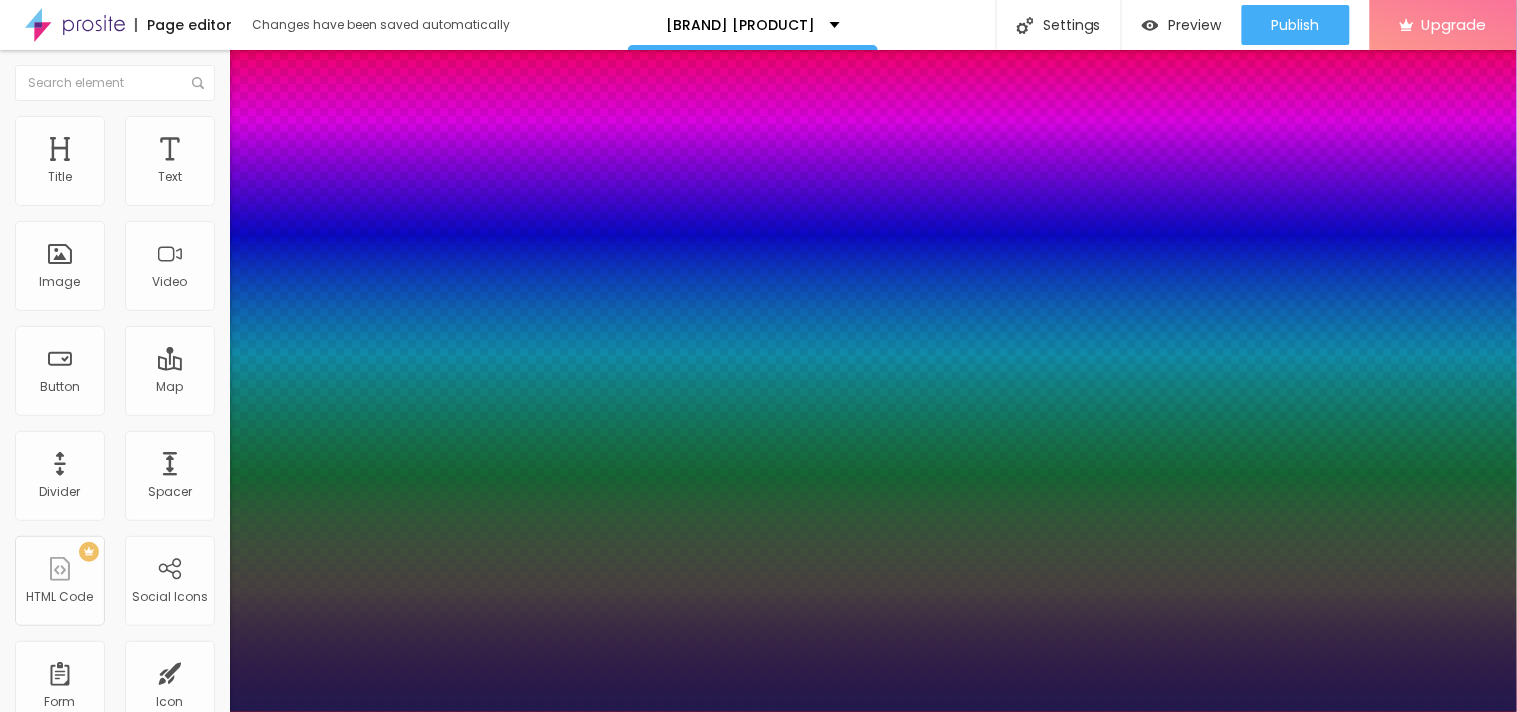 type on "1" 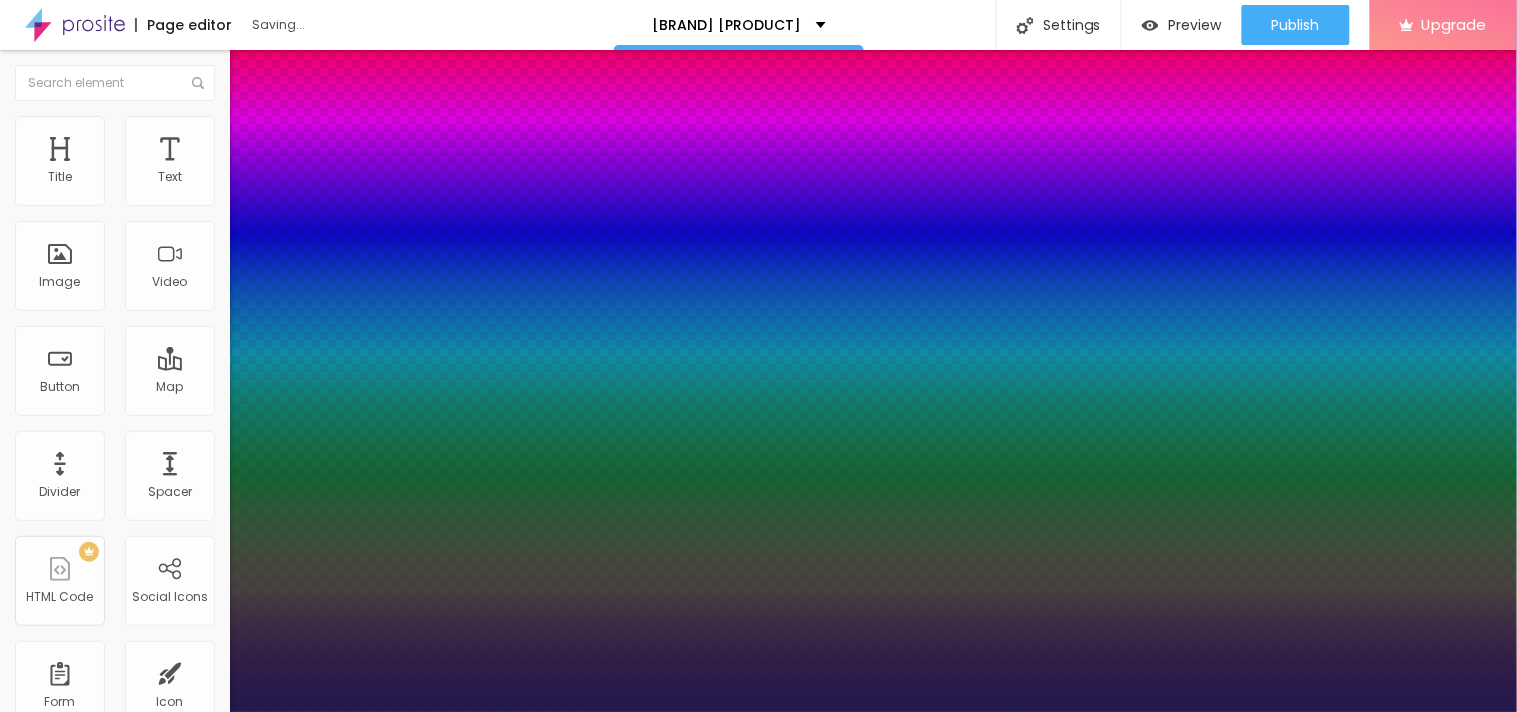 type on "20" 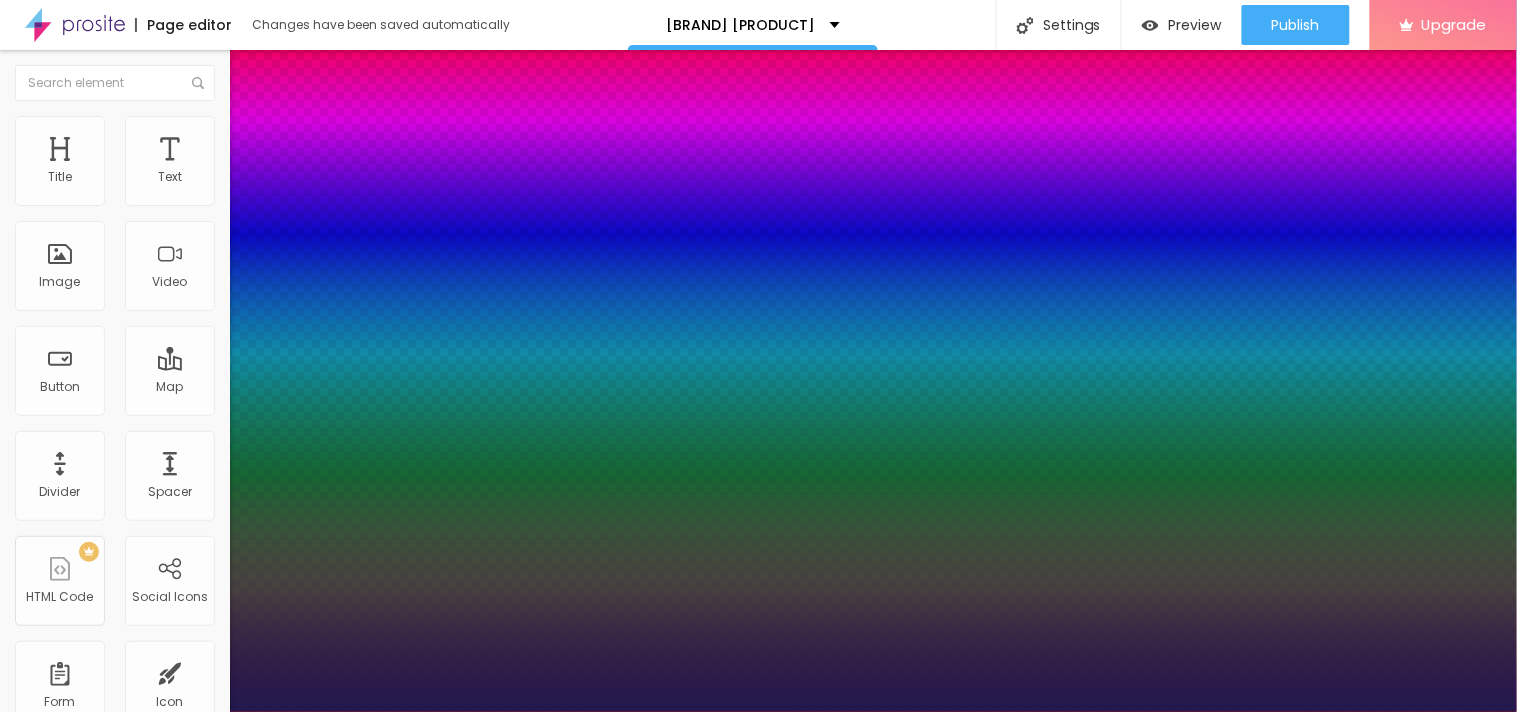 type on "21" 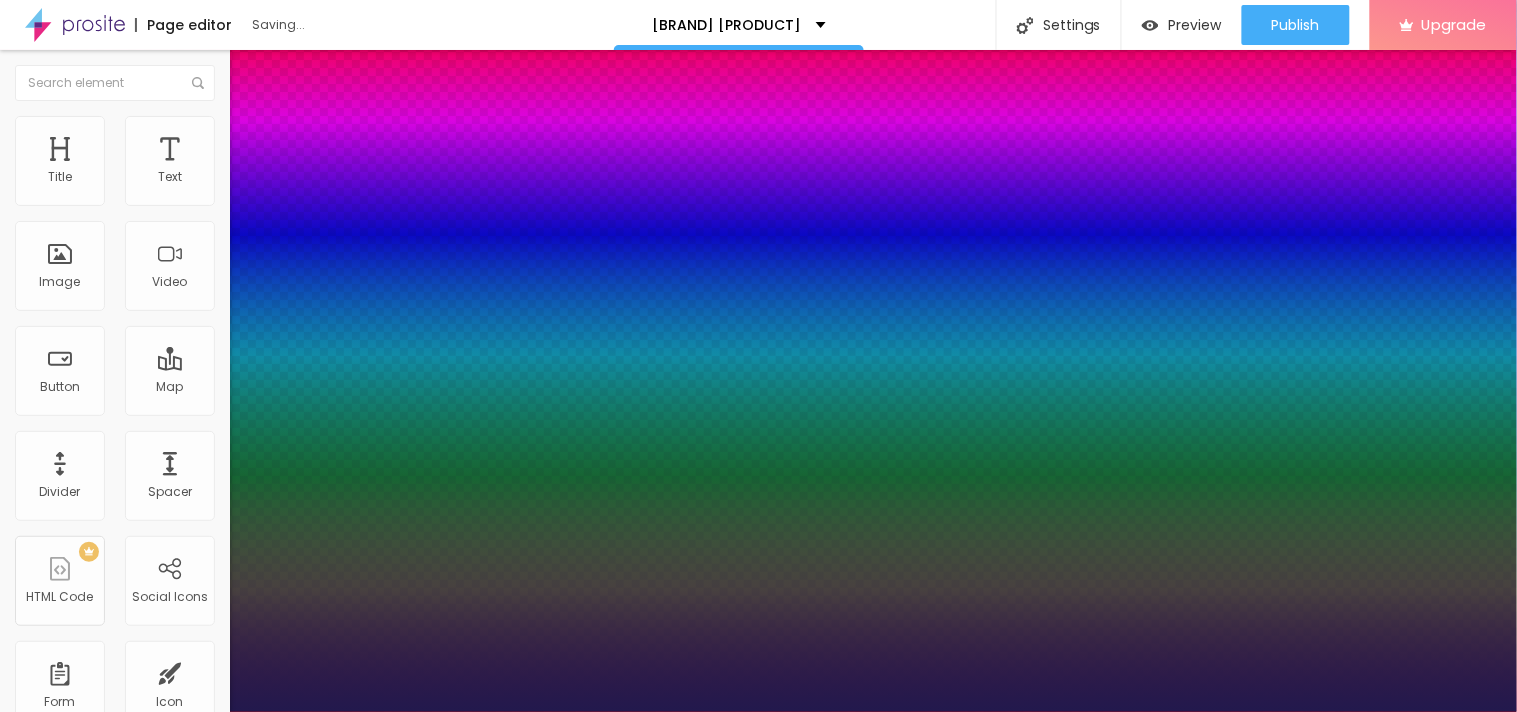 click at bounding box center [758, 712] 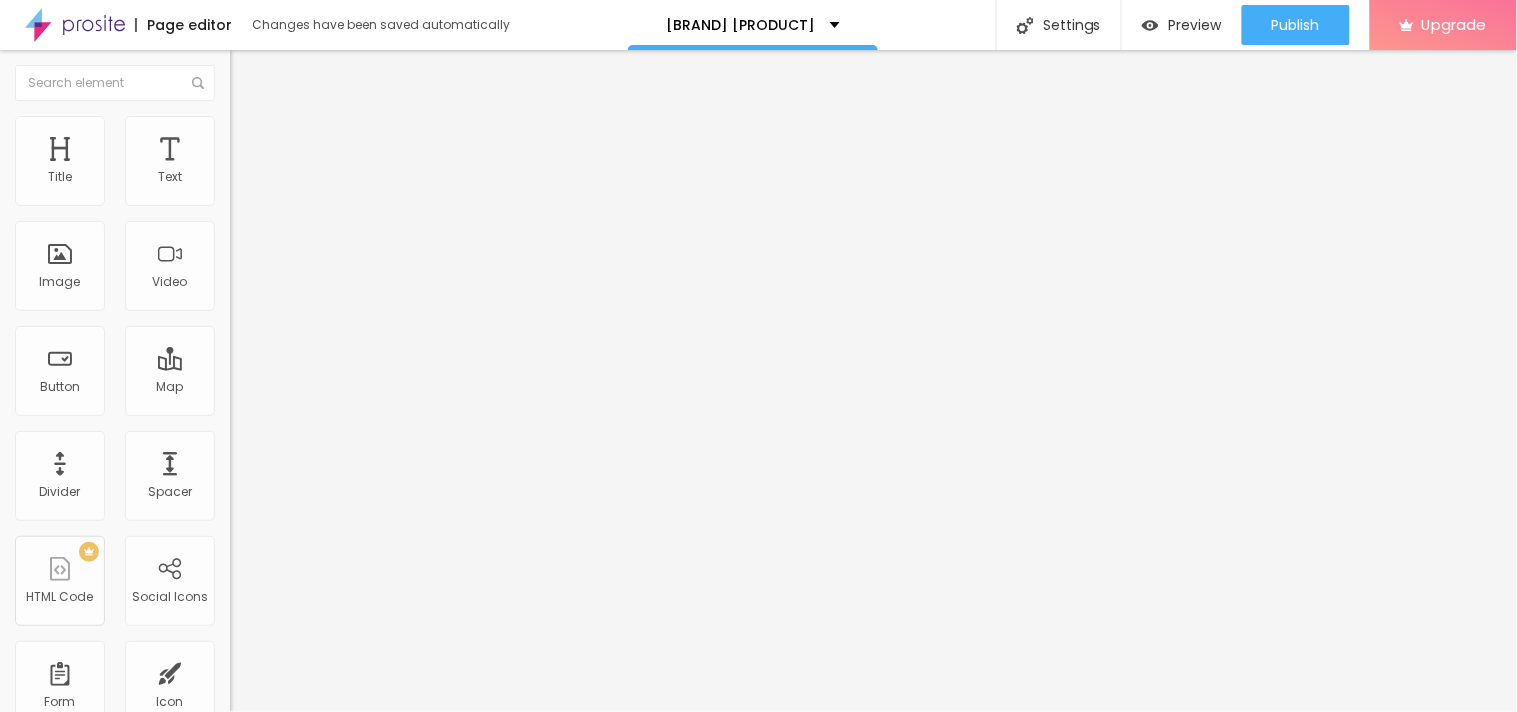 click at bounding box center [253, 73] 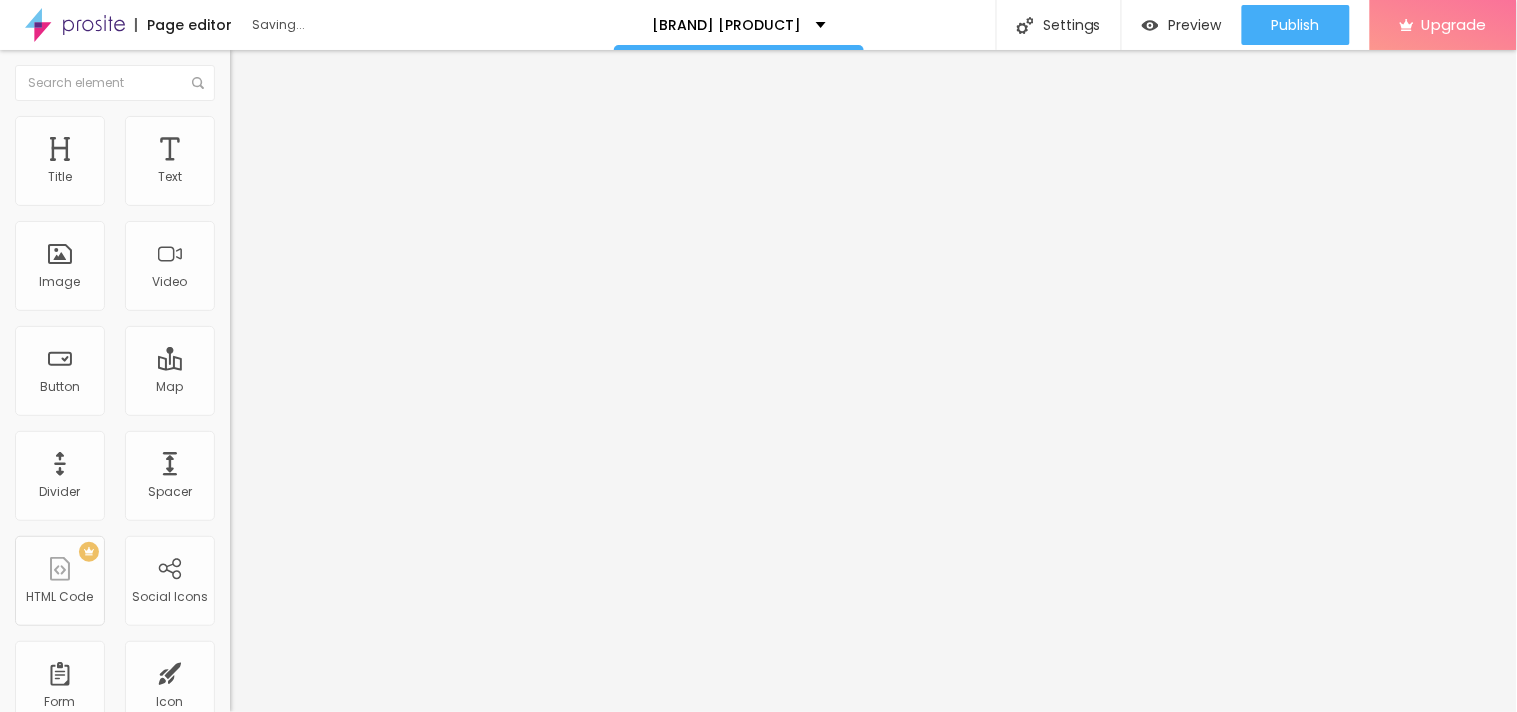 click on "untitled-design-31.png untitled-design-32.png fernvalleyf...gummies.JPG fernvalleyf...ummies1.JPG" at bounding box center (758, 863) 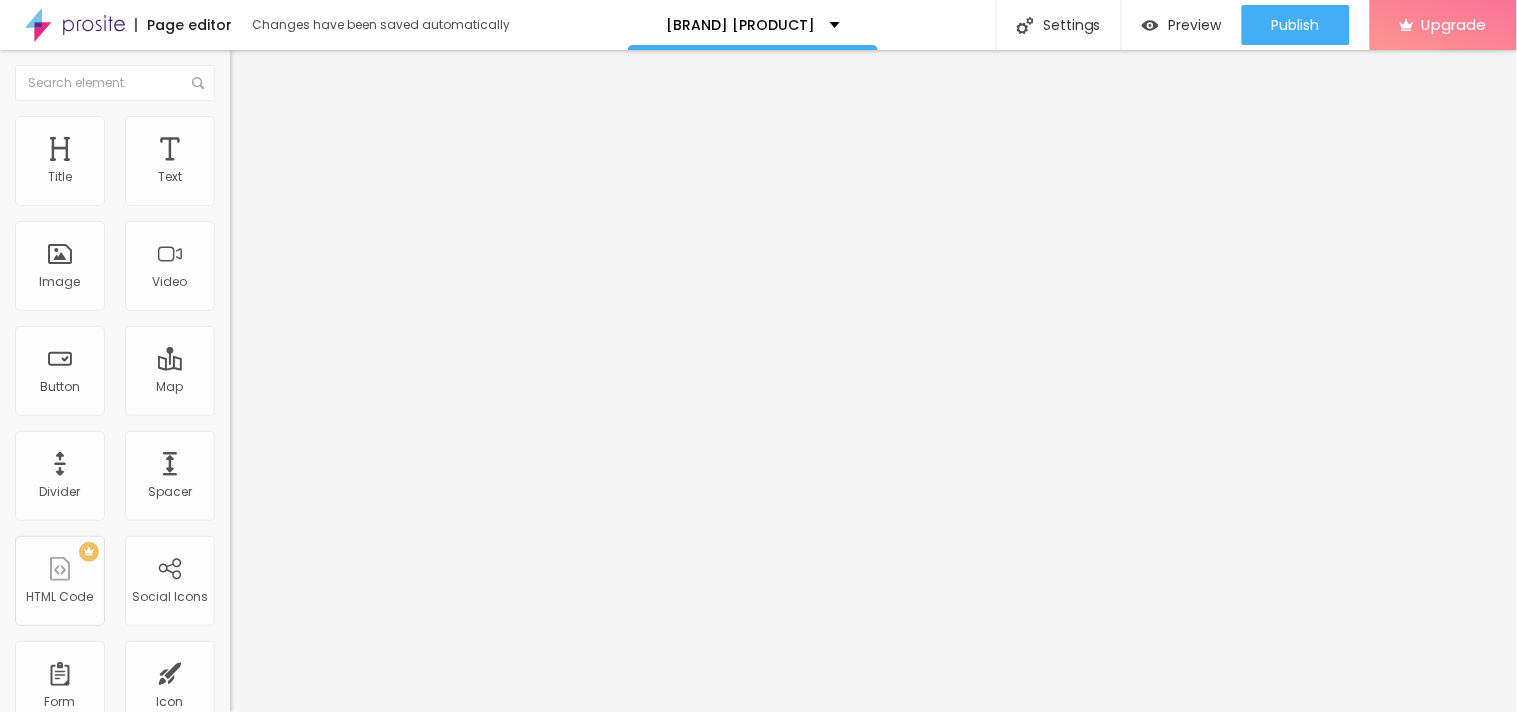 click at bounding box center [758, 851] 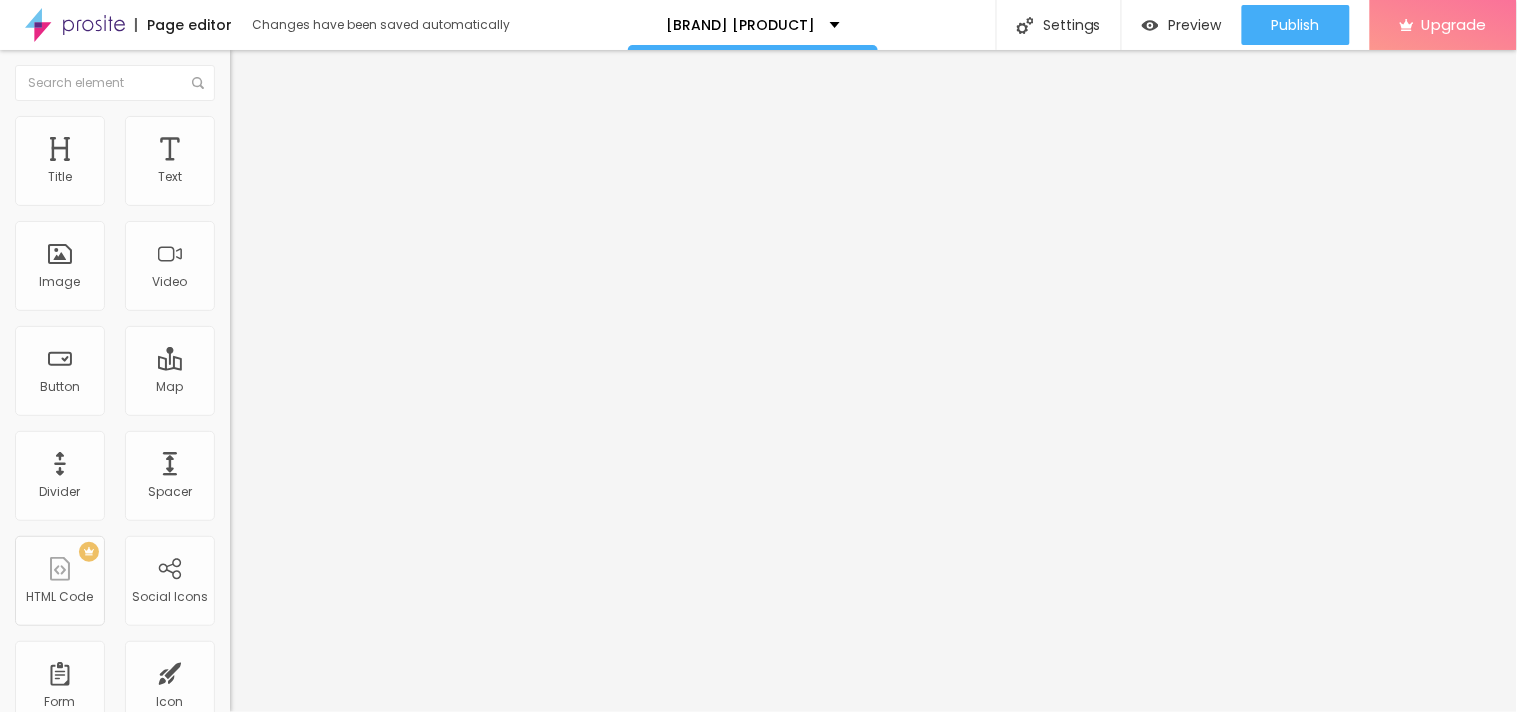 click on "https://" at bounding box center [350, 400] 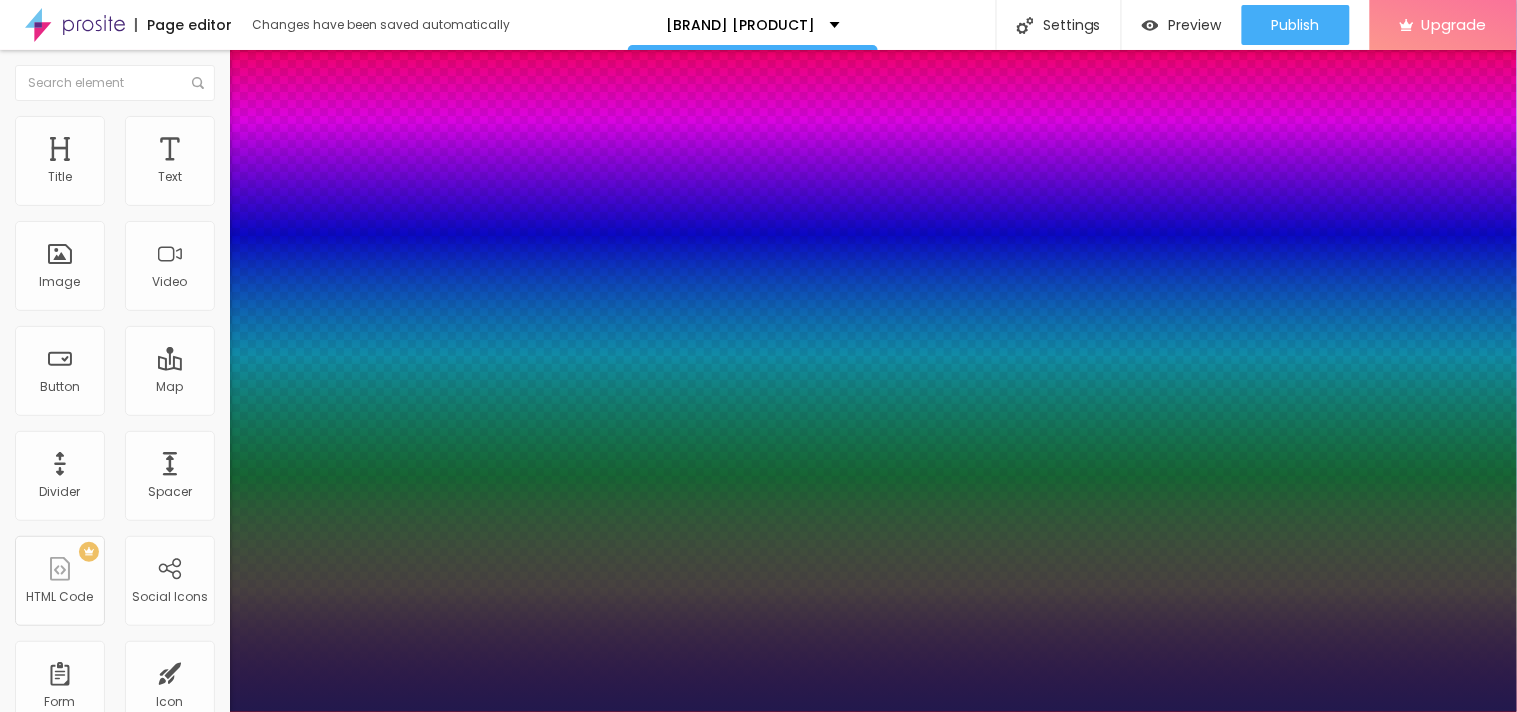 type on "1" 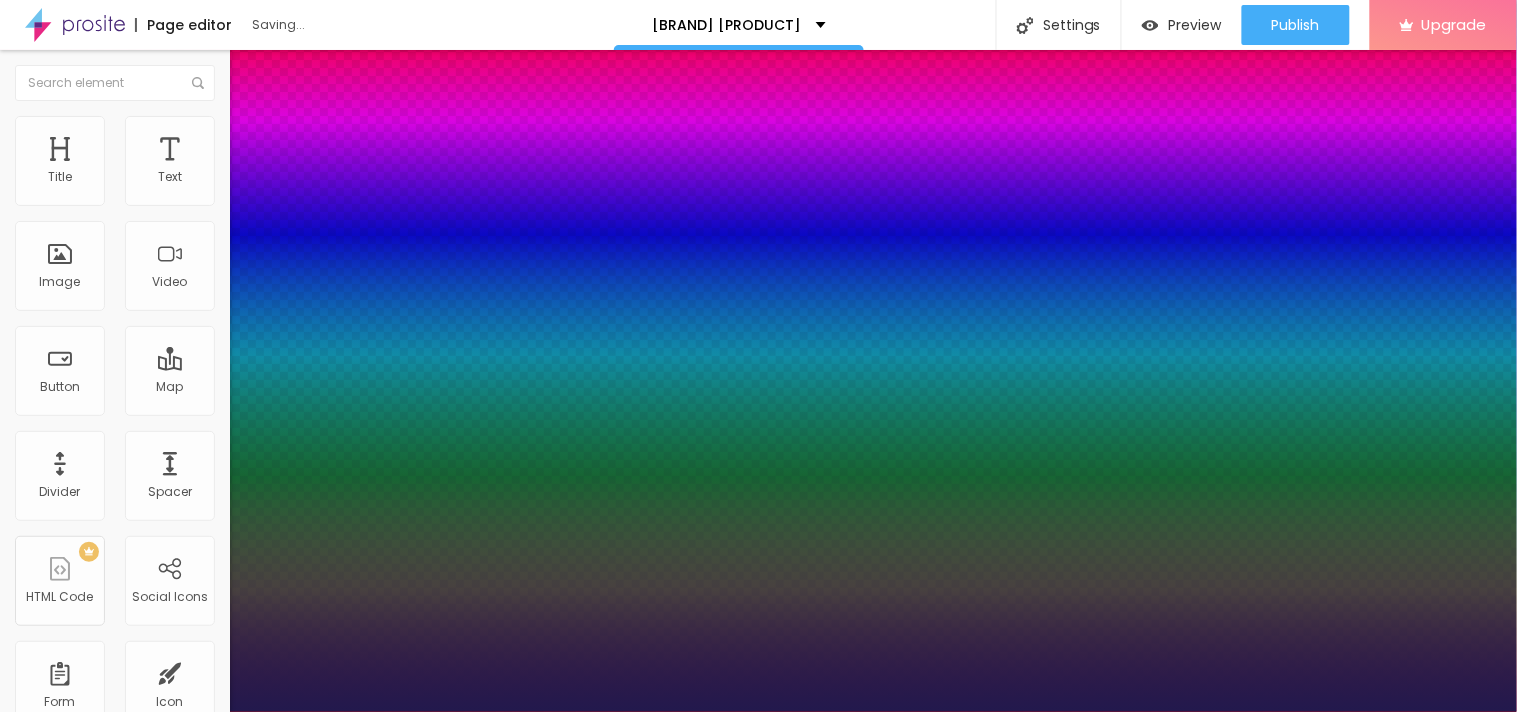 type 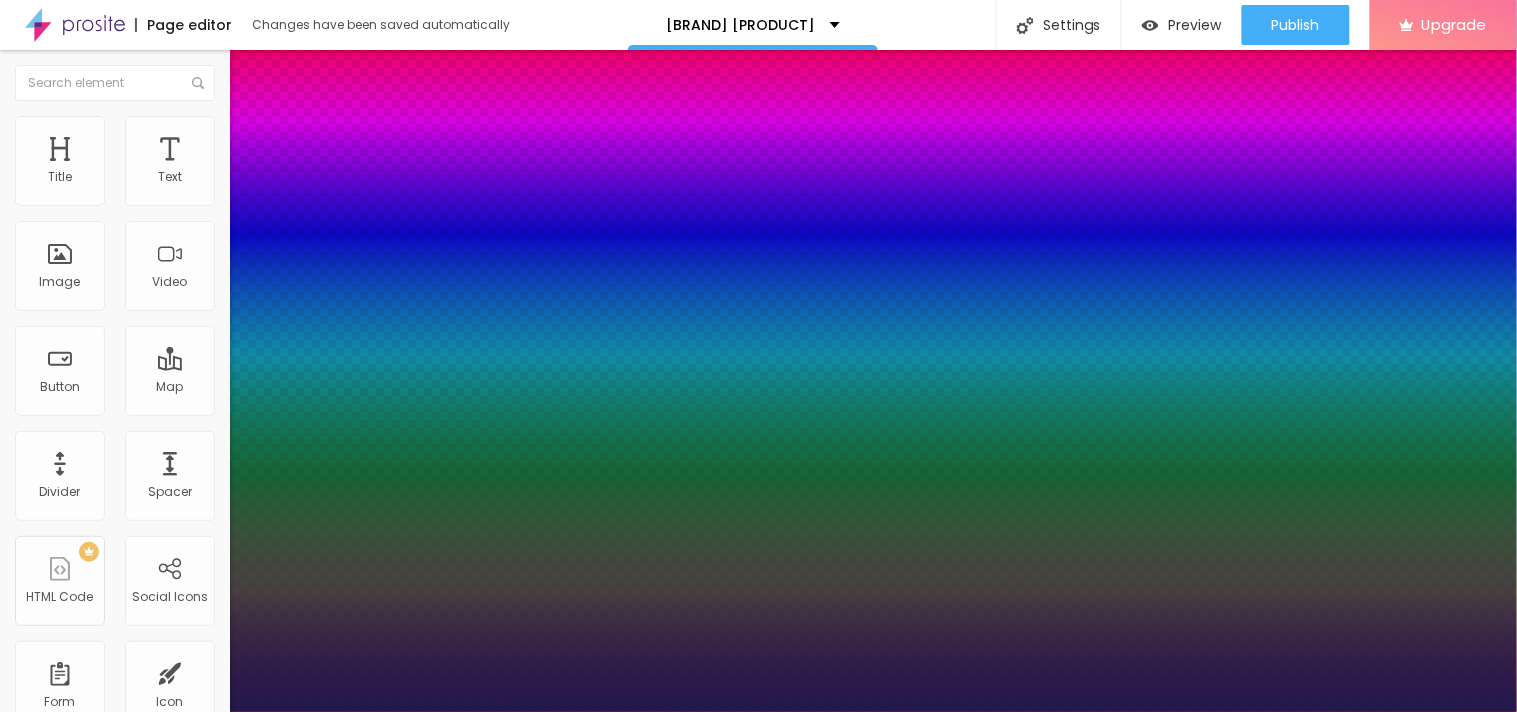 click at bounding box center [64, 2272] 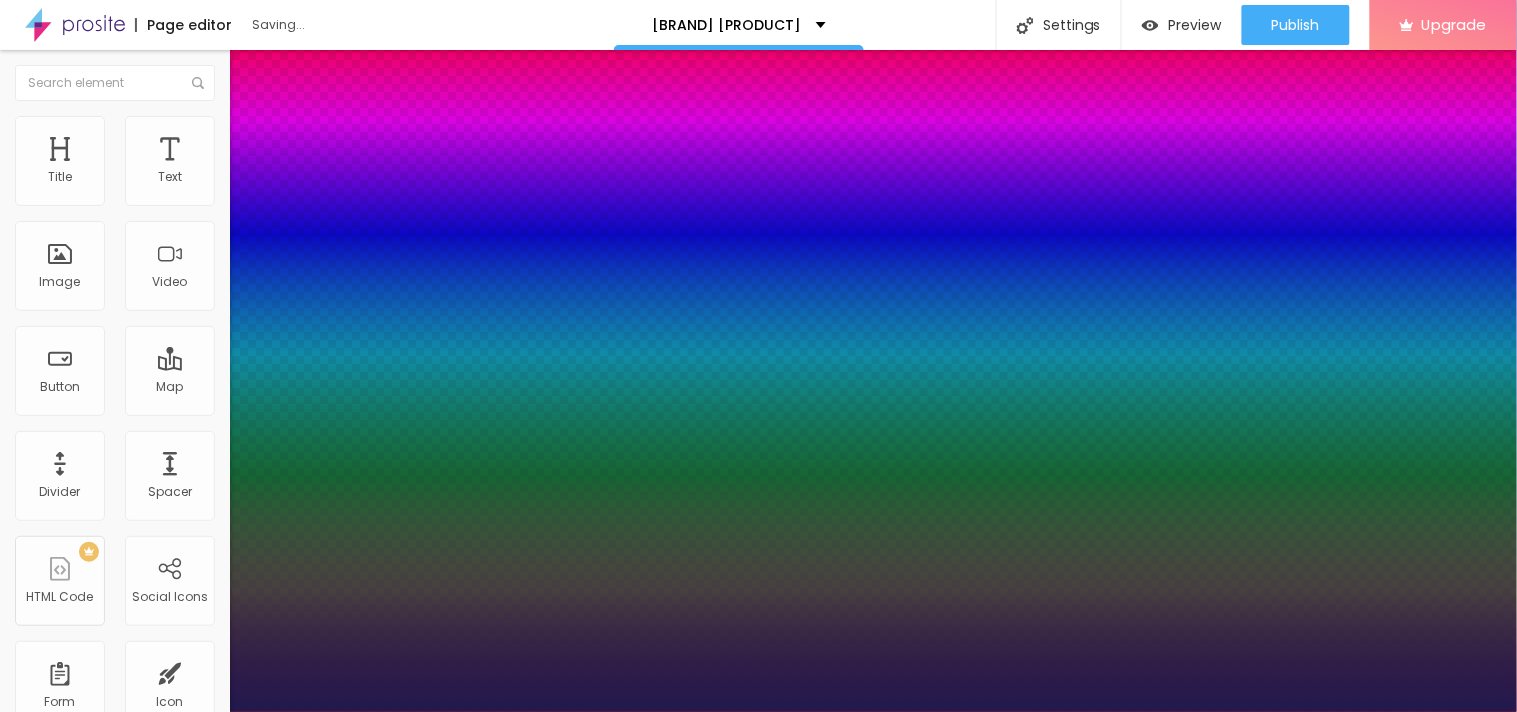click on "AbrilFatface-Regular Actor-Regular Alegreya AlegreyaBlack Alice Allan-Bold Allan-Regular Amaranth AmaticaSC AmaticSC Amita-Bold Amita-Regular Anaheim AnonymousPro-Bold AnonymousPro-Italic AnonymousPro-Regular Arapey Archivo-Bold Archivo-Italic Archivo-Regular ArefRuqaa Arsenal-Bold Arsenal-Italic Arsenal-Regular Arvo Assistant AssistantLight AveriaLibre AveriaLibreLight AveriaSansLibre-Bold AveriaSansLibre-Italic AveriaSansLibre-Regular Bangers-Regular Bentham-Regular Bevan-Regular BioRhyme BioRhymeExtraBold BioRhymeLight Bitter BreeSerif ButterflyKids-Regular ChangaOne-Italic ChangaOne-Regular Chewy-Regular Chivo CinzelDecorative-Black CinzelDecorative-Bold CinzelDecorative-Regular Comfortaa-Bold Comfortaa-Light Comfortaa-Regular ComingSoon Cookie-Regular Corben-Bold Corben-Regular Cormorant CormorantGeramond-Bold CormorantGeramond-Italic CormorantGeramond-Medium CormorantGeramond-Regular CormorantLight Cousine-Bold Cousine-Italic Cousine-Regular Creepster-Regular CrimsonText CrimsonTextBold Cuprum FjallaOne" at bounding box center [107, 734] 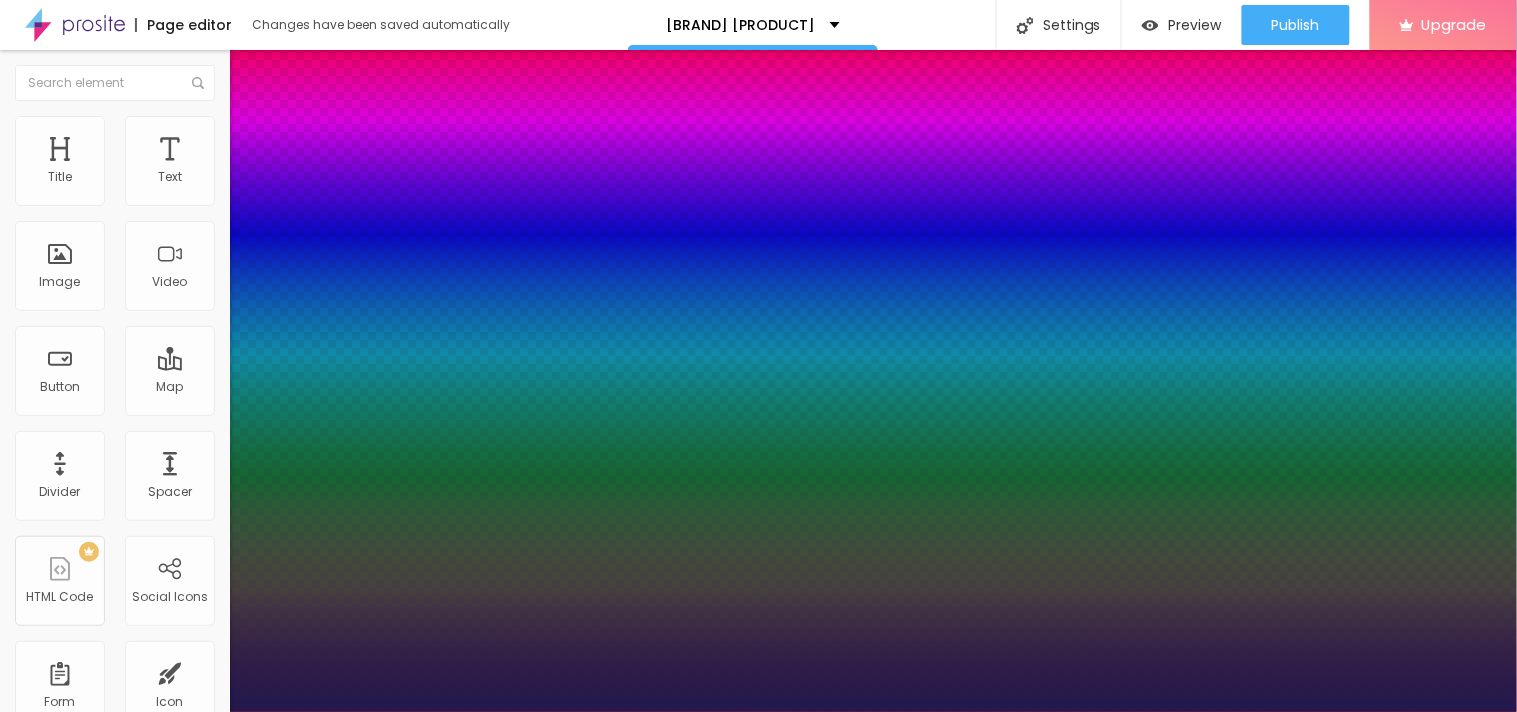 click on "AbrilFatface-Regular Actor-Regular Alegreya AlegreyaBlack Alice Allan-Bold Allan-Regular Amaranth AmaticaSC AmaticSC Amita-Bold Amita-Regular Anaheim AnonymousPro-Bold AnonymousPro-Italic AnonymousPro-Regular Arapey Archivo-Bold Archivo-Italic Archivo-Regular ArefRuqaa Arsenal-Bold Arsenal-Italic Arsenal-Regular Arvo Assistant AssistantLight AveriaLibre AveriaLibreLight AveriaSansLibre-Bold AveriaSansLibre-Italic AveriaSansLibre-Regular Bangers-Regular Bentham-Regular Bevan-Regular BioRhyme BioRhymeExtraBold BioRhymeLight Bitter BreeSerif ButterflyKids-Regular ChangaOne-Italic ChangaOne-Regular Chewy-Regular Chivo CinzelDecorative-Black CinzelDecorative-Bold CinzelDecorative-Regular Comfortaa-Bold Comfortaa-Light Comfortaa-Regular ComingSoon Cookie-Regular Corben-Bold Corben-Regular Cormorant CormorantGeramond-Bold CormorantGeramond-Italic CormorantGeramond-Medium CormorantGeramond-Regular CormorantLight Cousine-Bold Cousine-Italic Cousine-Regular Creepster-Regular CrimsonText CrimsonTextBold Cuprum FjallaOne" at bounding box center (107, 734) 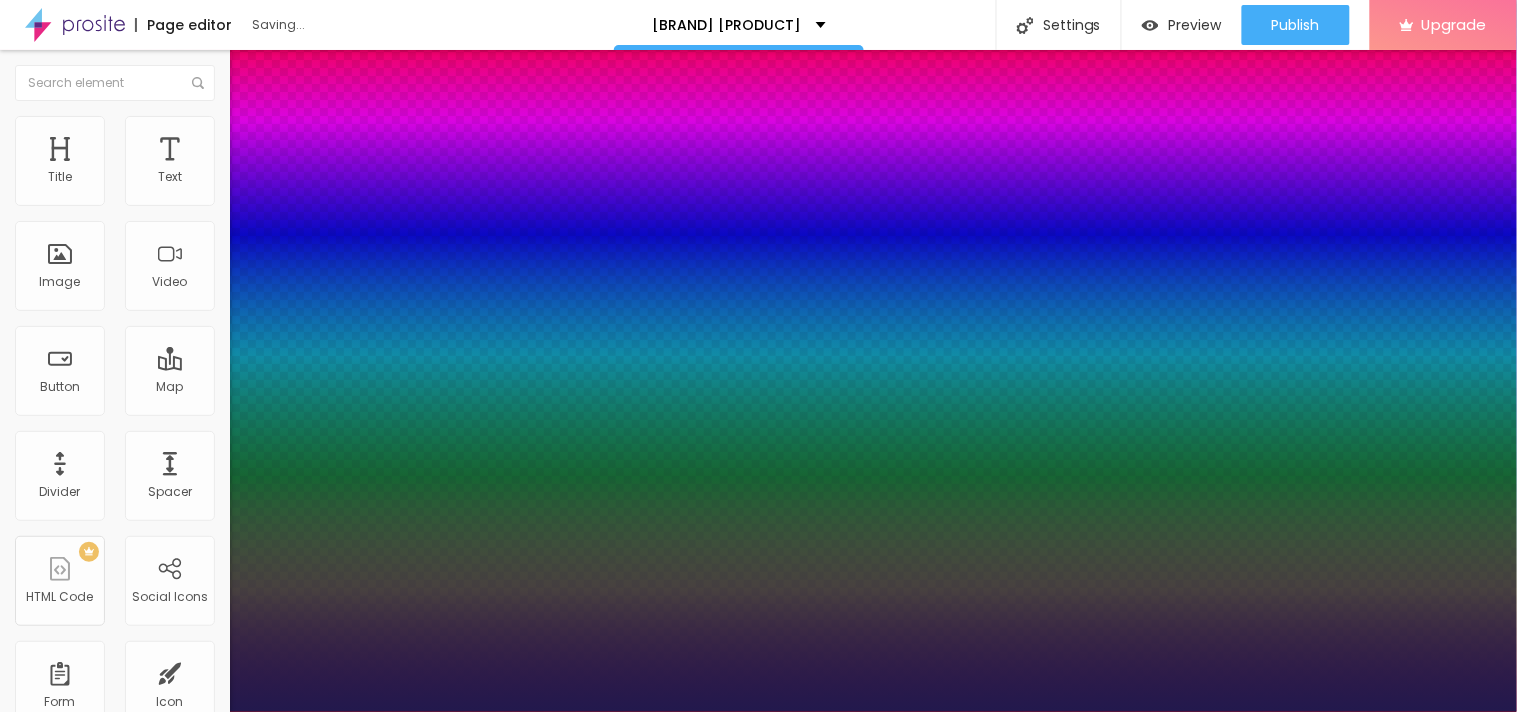 click at bounding box center [758, 712] 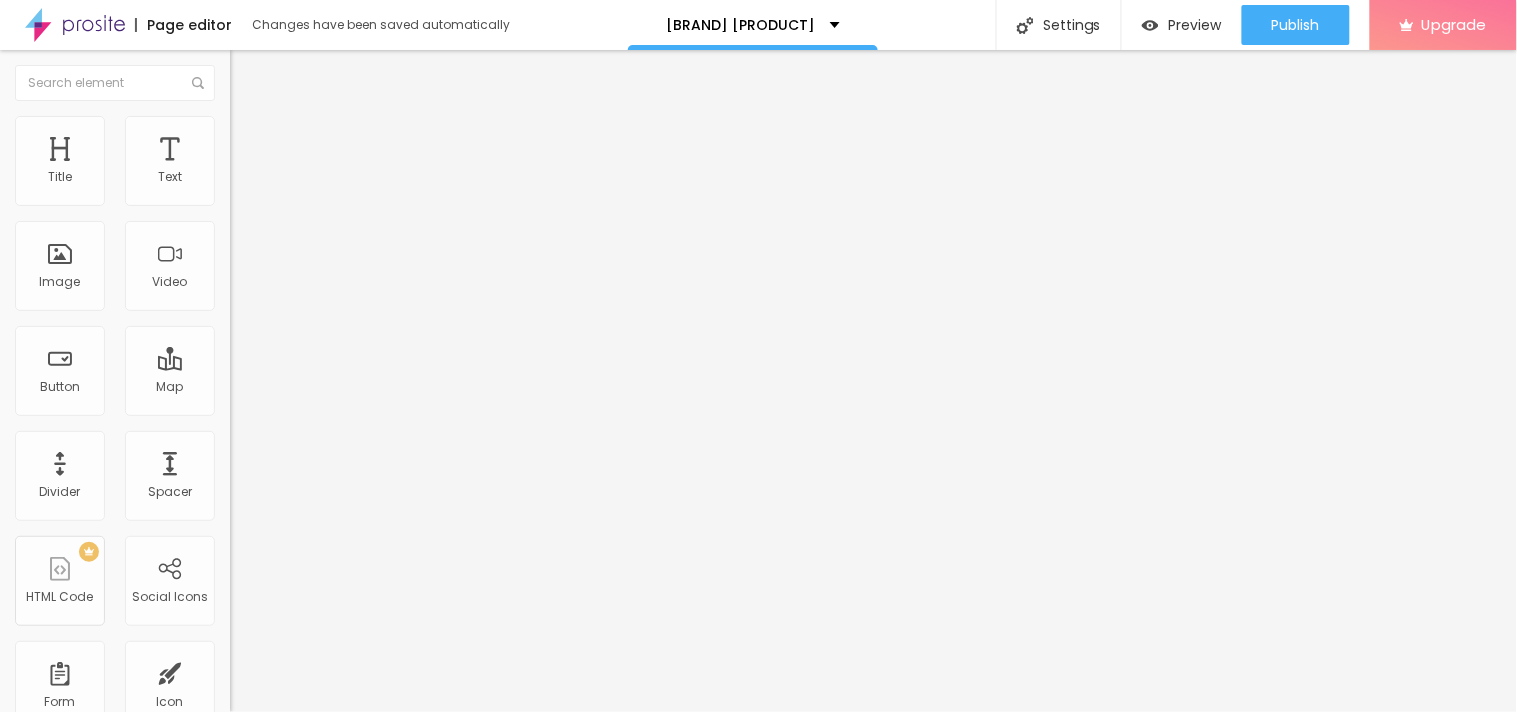 click at bounding box center (244, 181) 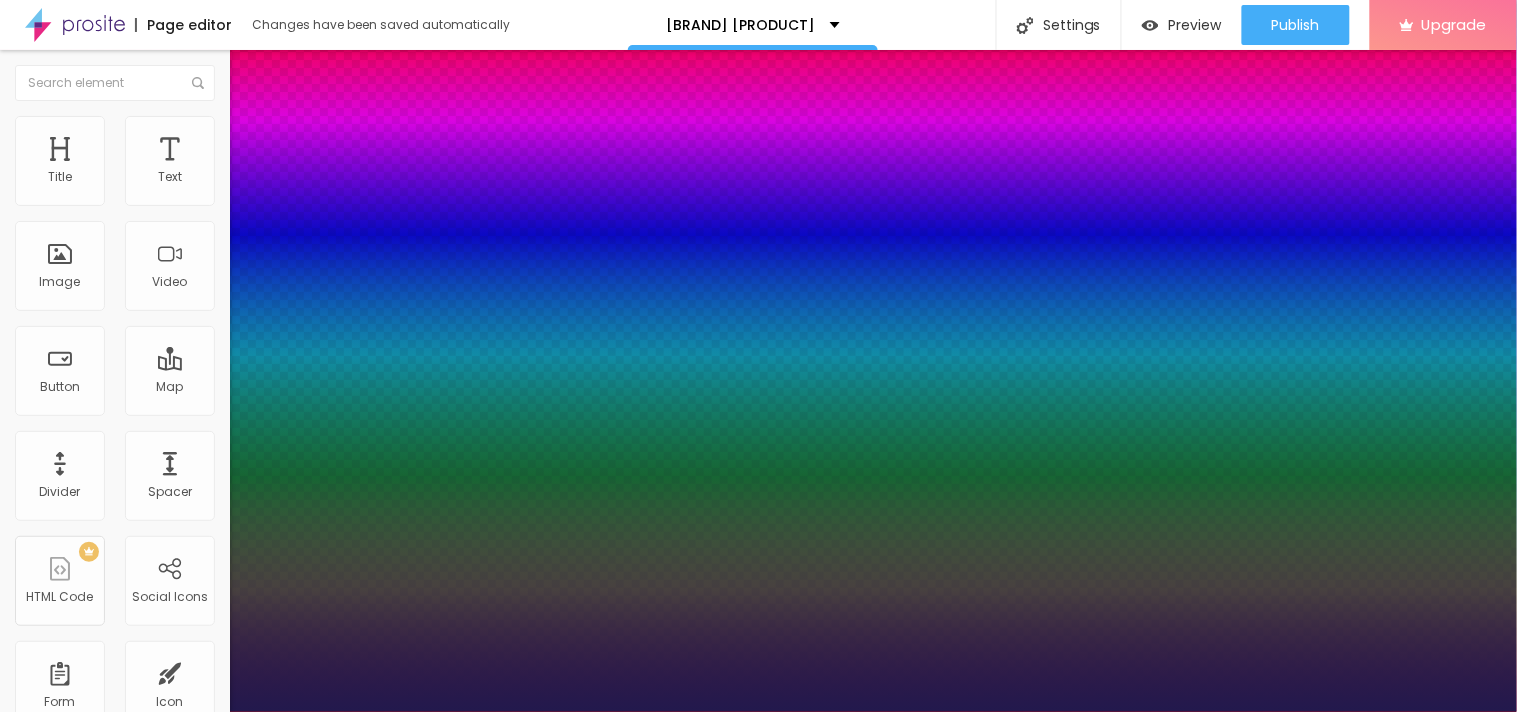 click at bounding box center (758, 712) 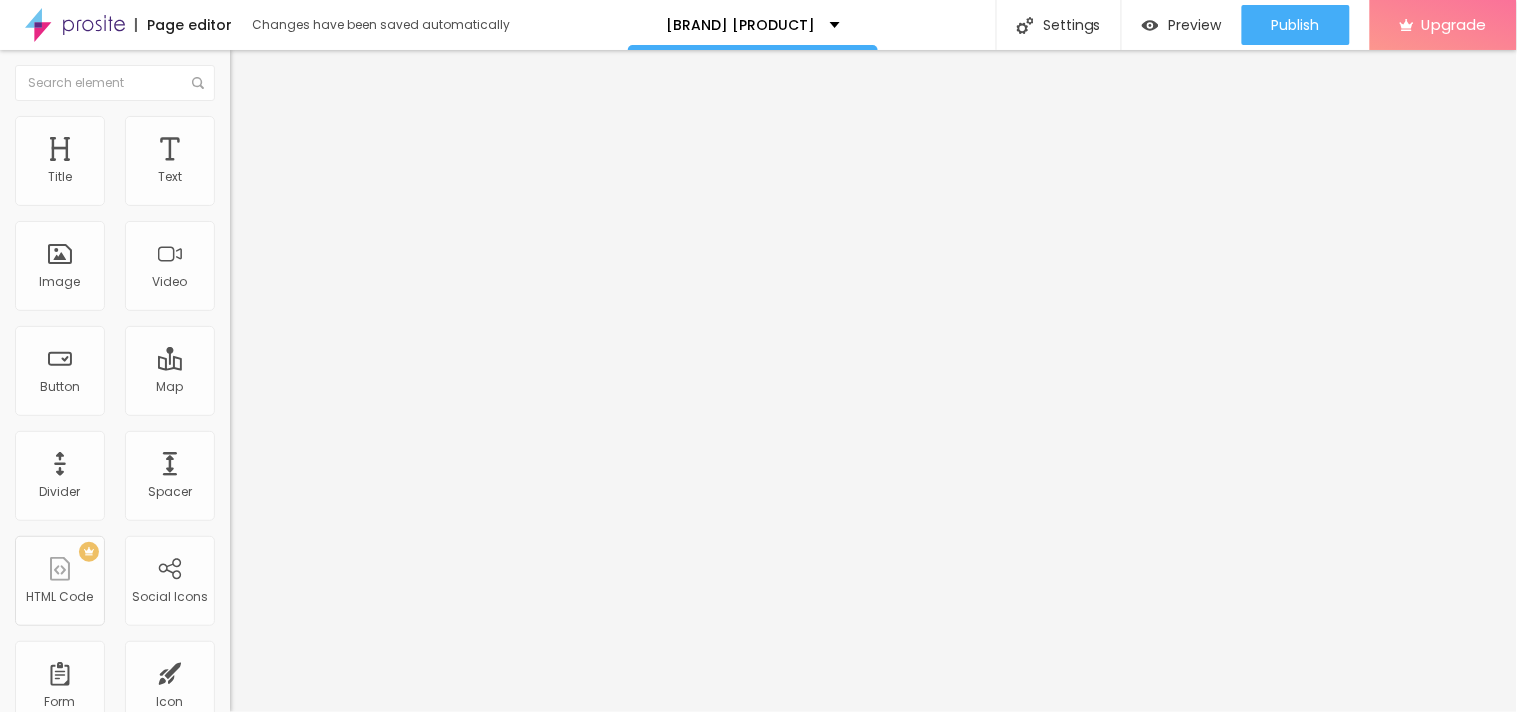 click at bounding box center [244, 181] 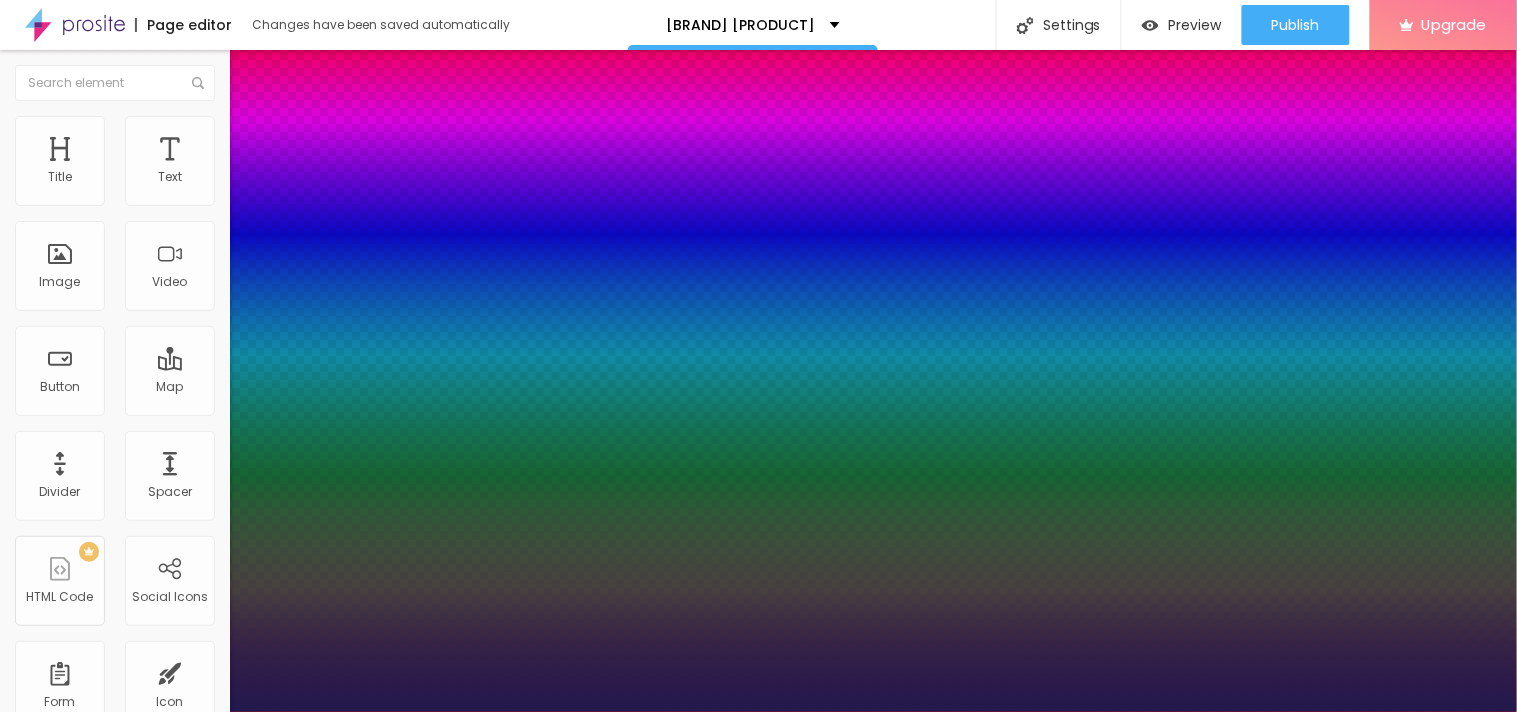 click on "AbrilFatface-Regular Actor-Regular Alegreya AlegreyaBlack Alice Allan-Bold Allan-Regular Amaranth AmaticaSC AmaticSC Amita-Bold Amita-Regular Anaheim AnonymousPro-Bold AnonymousPro-Italic AnonymousPro-Regular Arapey Archivo-Bold Archivo-Italic Archivo-Regular ArefRuqaa Arsenal-Bold Arsenal-Italic Arsenal-Regular Arvo Assistant AssistantLight AveriaLibre AveriaLibreLight AveriaSansLibre-Bold AveriaSansLibre-Italic AveriaSansLibre-Regular Bangers-Regular Bentham-Regular Bevan-Regular BioRhyme BioRhymeExtraBold BioRhymeLight Bitter BreeSerif ButterflyKids-Regular ChangaOne-Italic ChangaOne-Regular Chewy-Regular Chivo CinzelDecorative-Black CinzelDecorative-Bold CinzelDecorative-Regular Comfortaa-Bold Comfortaa-Light Comfortaa-Regular ComingSoon Cookie-Regular Corben-Bold Corben-Regular Cormorant CormorantGeramond-Bold CormorantGeramond-Italic CormorantGeramond-Medium CormorantGeramond-Regular CormorantLight Cousine-Bold Cousine-Italic Cousine-Regular Creepster-Regular CrimsonText CrimsonTextBold Cuprum FjallaOne" at bounding box center [758, 734] 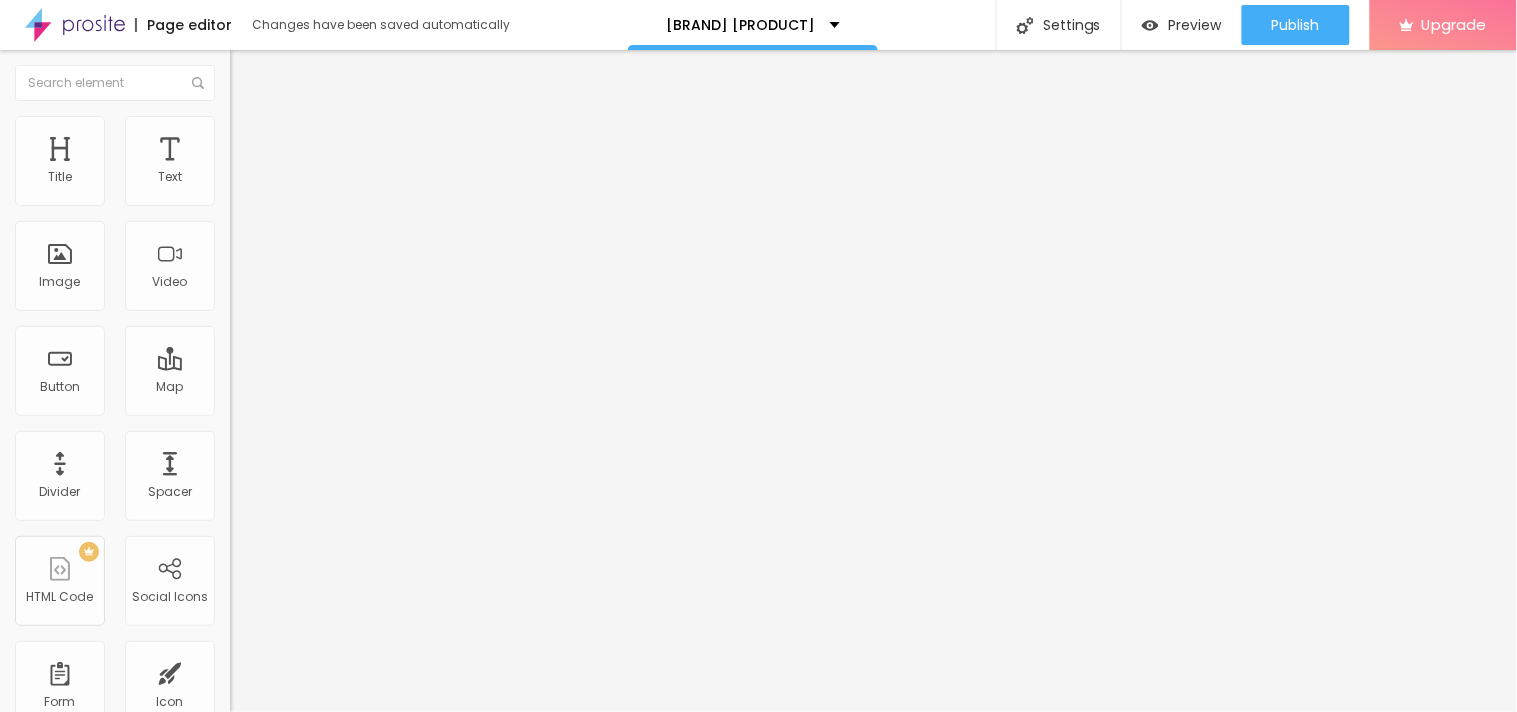 click on "Typography Reset to default Shadow DISABLED Reset to default" at bounding box center [345, 197] 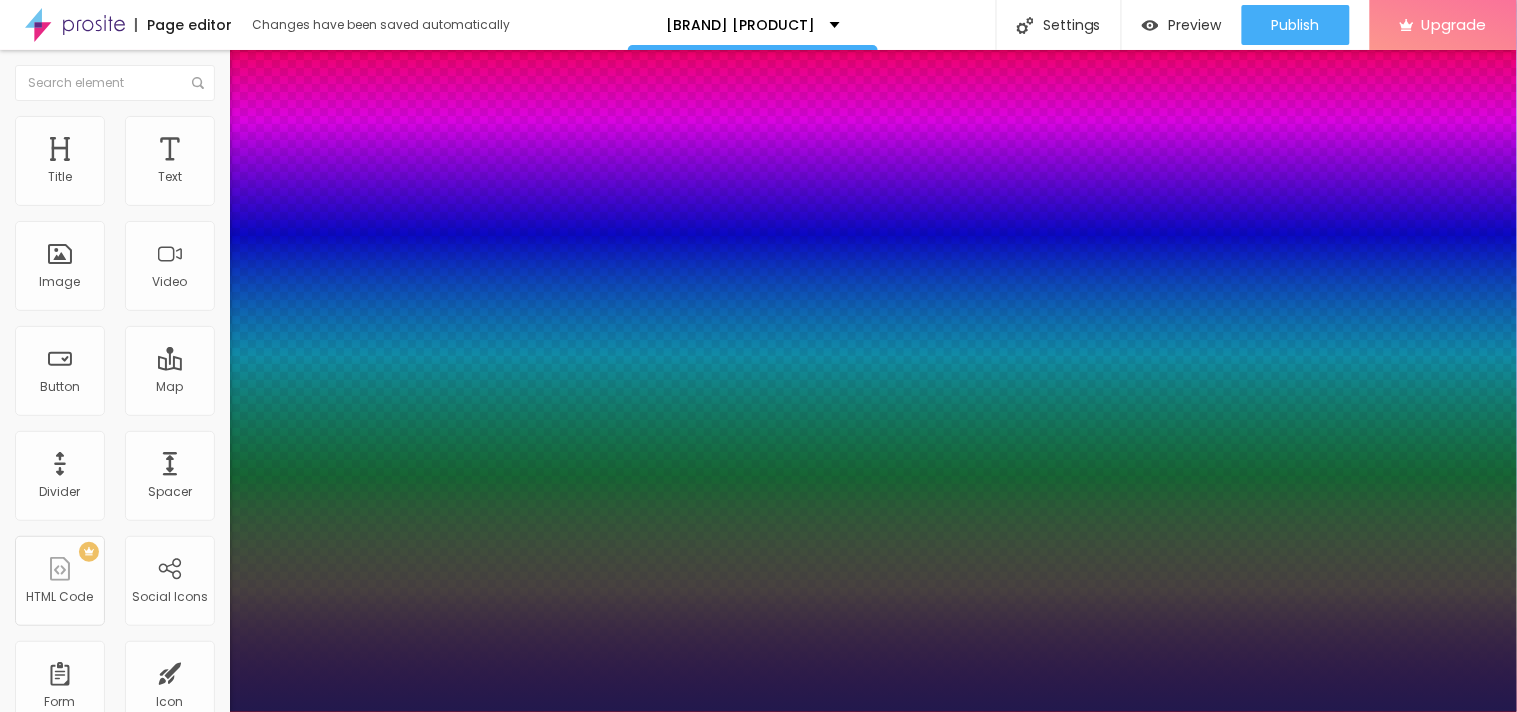 click at bounding box center (64, 2272) 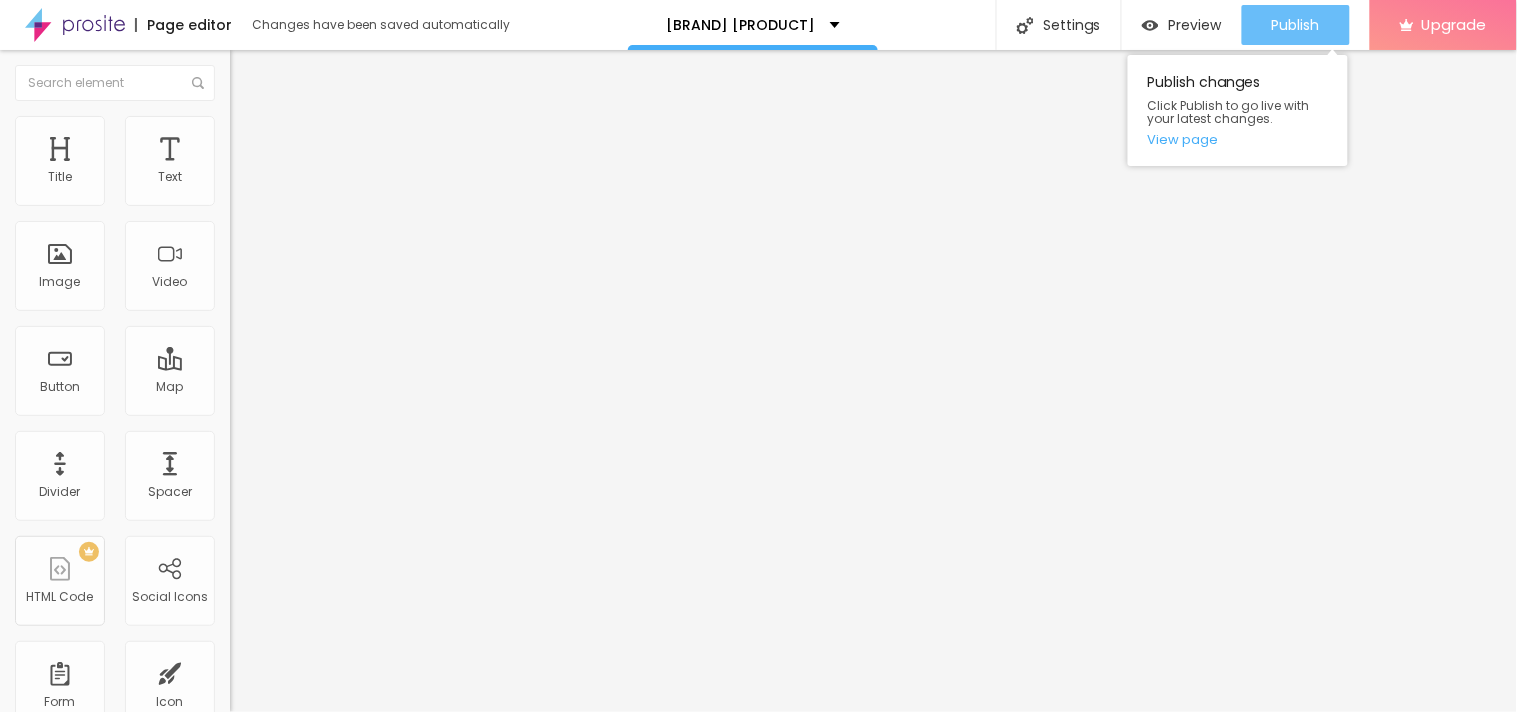 click on "Publish" at bounding box center (1296, 25) 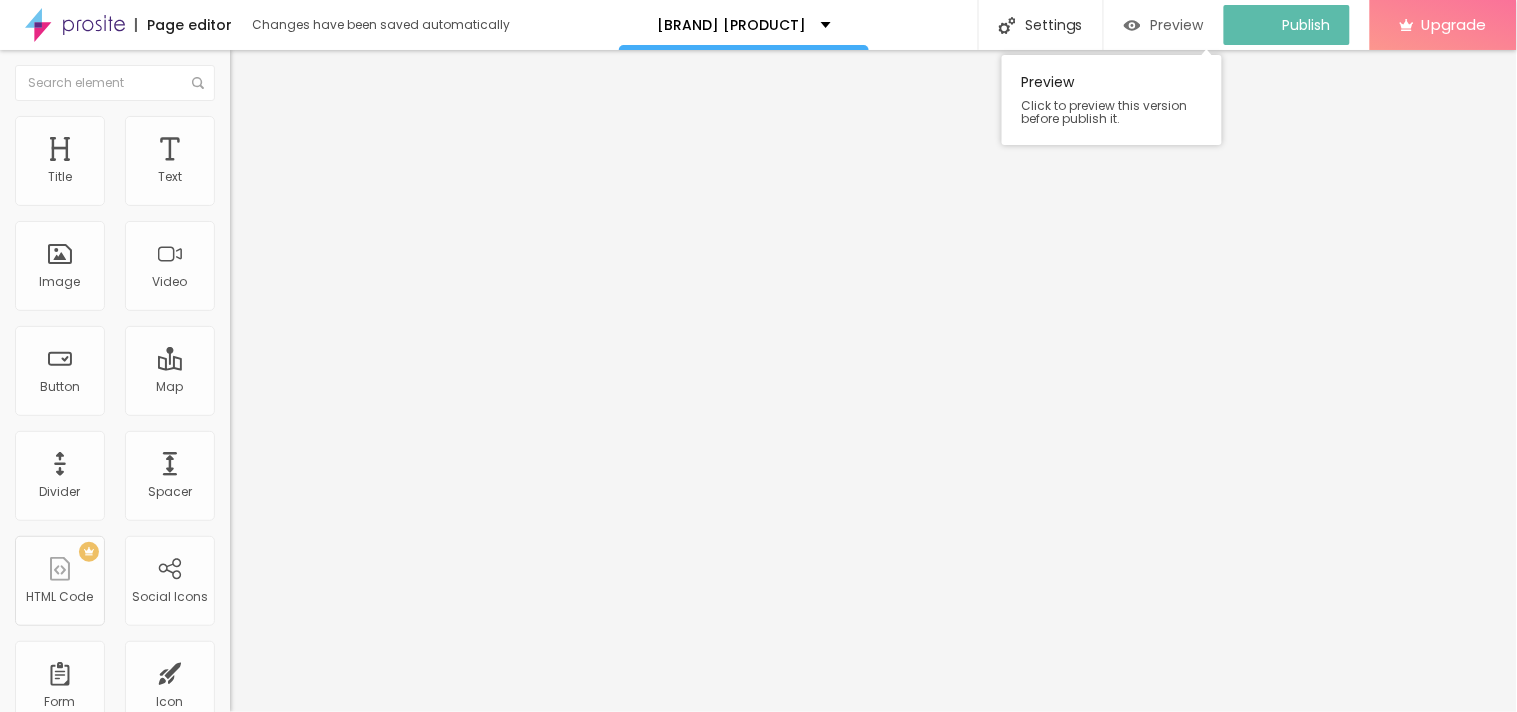 click on "Preview" at bounding box center [1164, 25] 